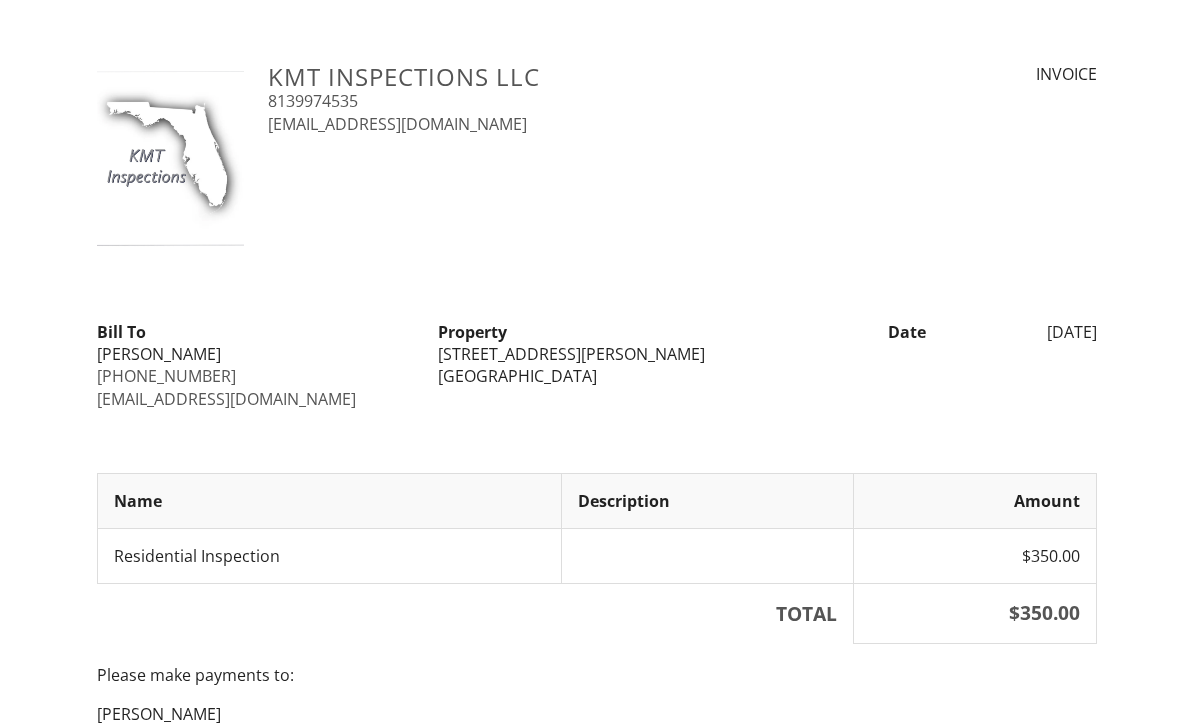 scroll, scrollTop: 133, scrollLeft: 0, axis: vertical 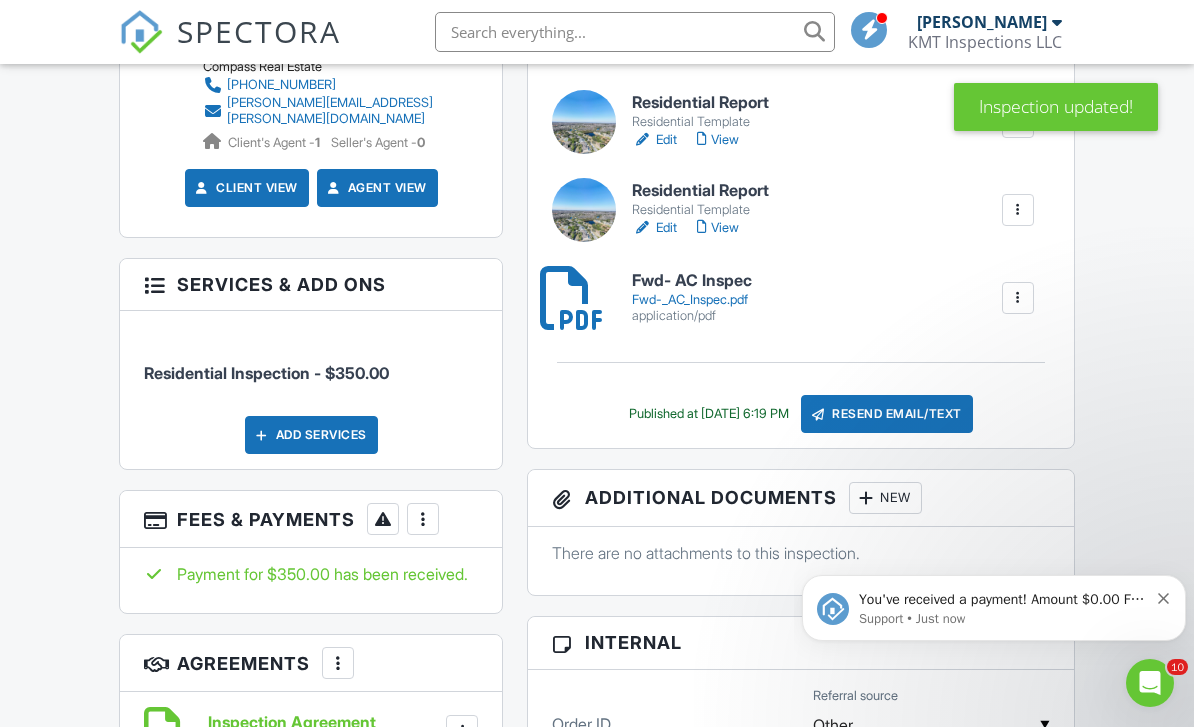 click at bounding box center (423, 519) 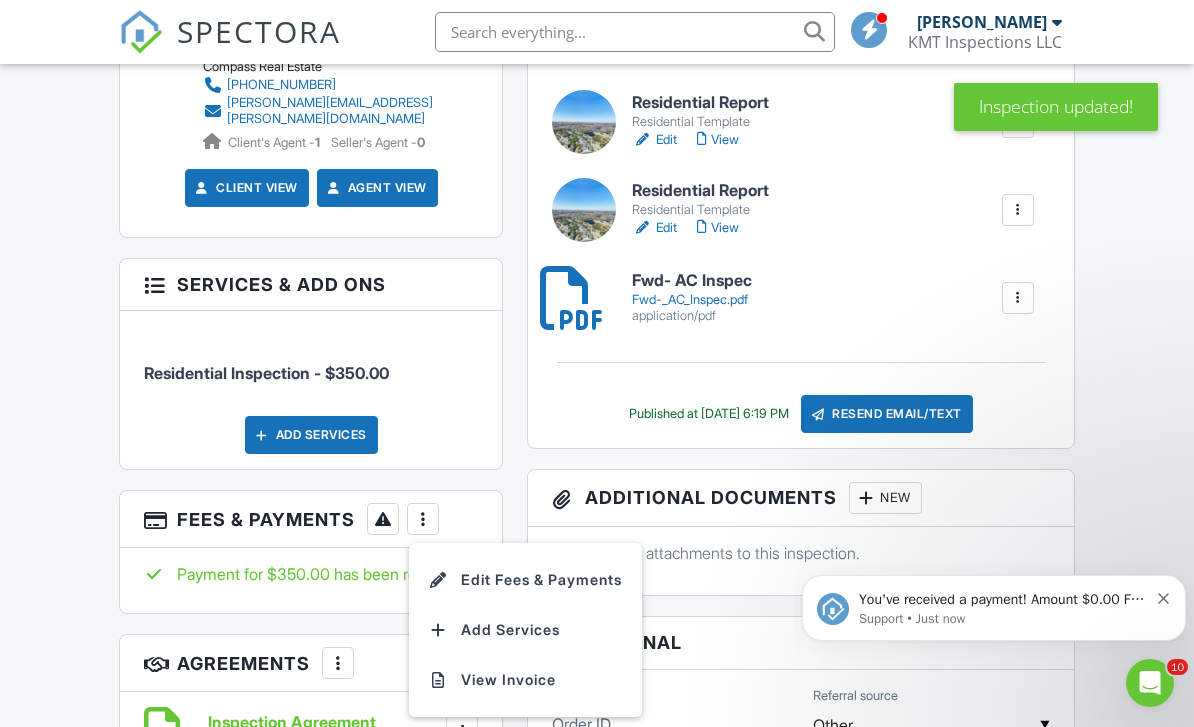 click on "View Invoice" at bounding box center (525, 680) 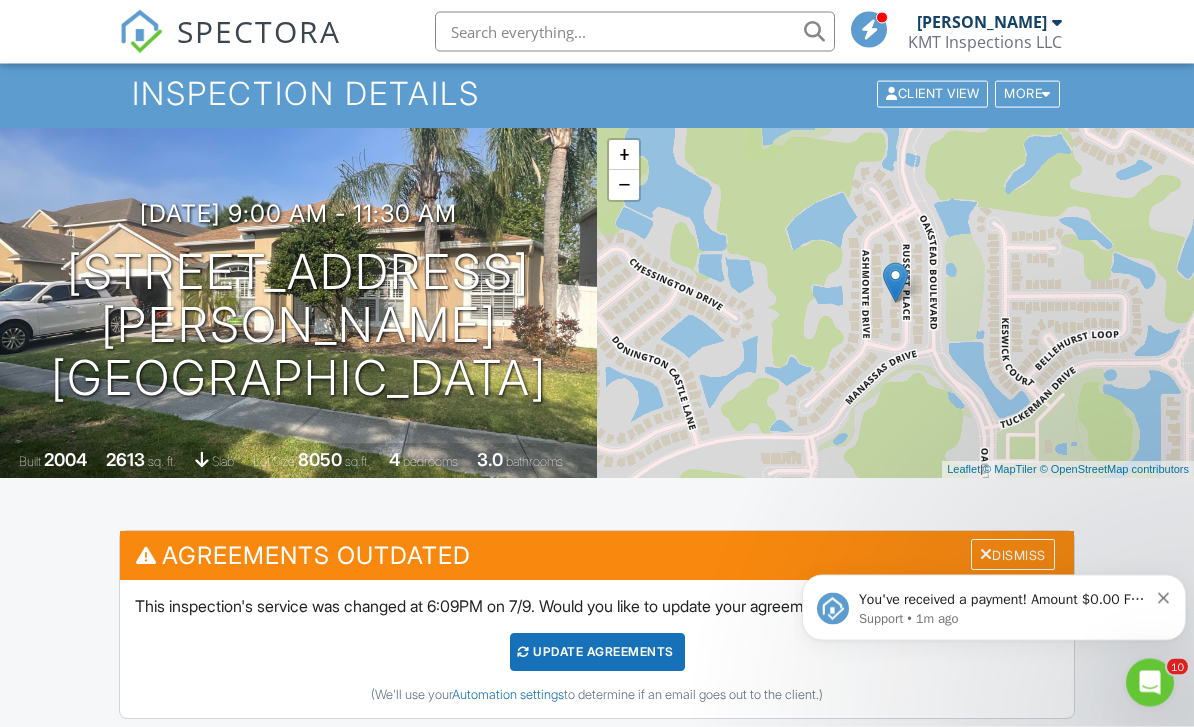 scroll, scrollTop: 0, scrollLeft: 0, axis: both 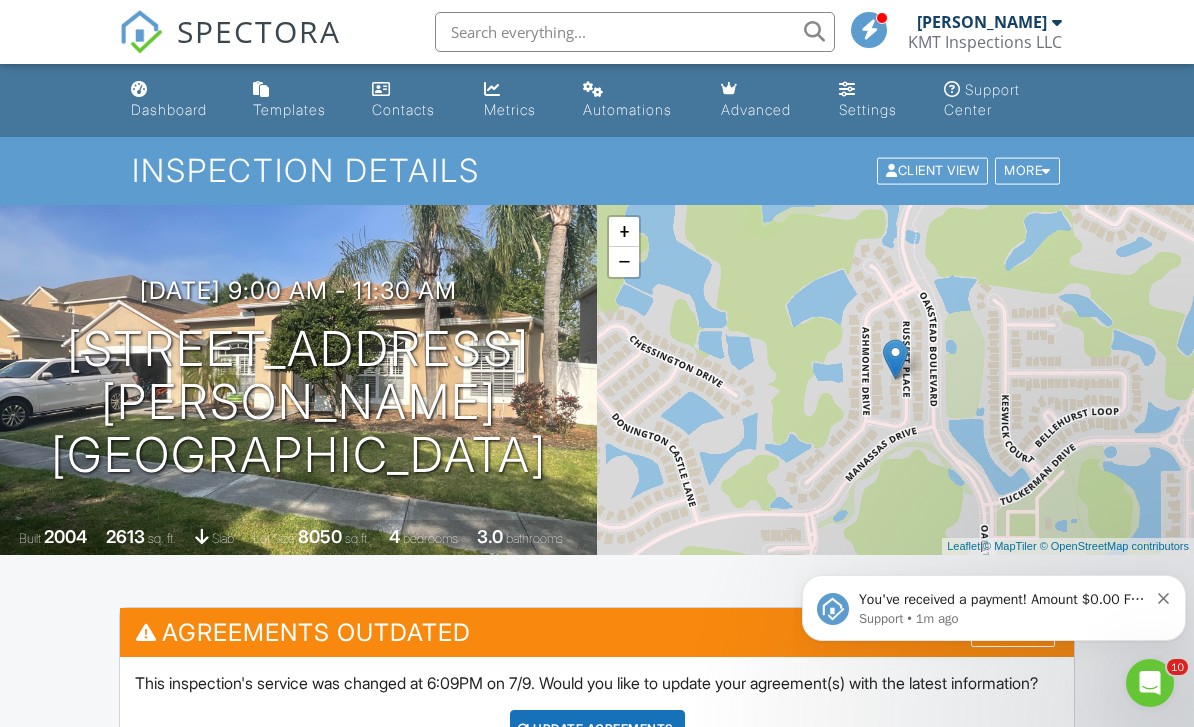 click on "Dashboard" at bounding box center [176, 100] 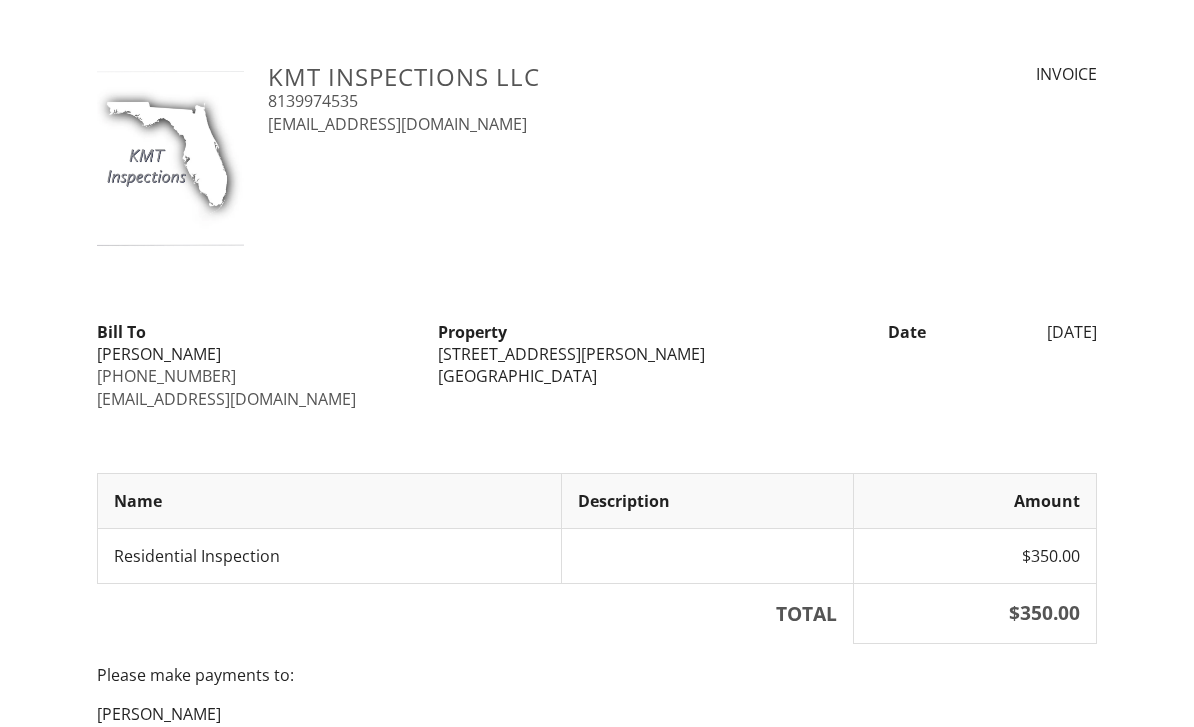 scroll, scrollTop: 0, scrollLeft: 0, axis: both 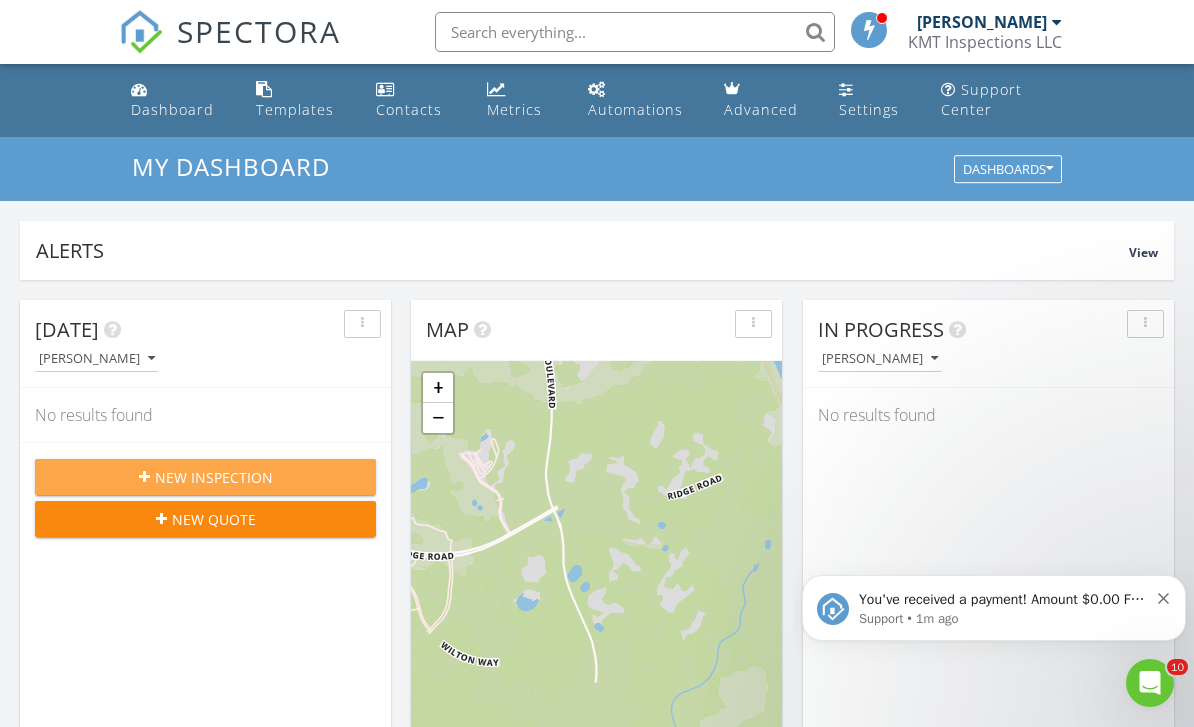 click on "New Inspection" at bounding box center (205, 477) 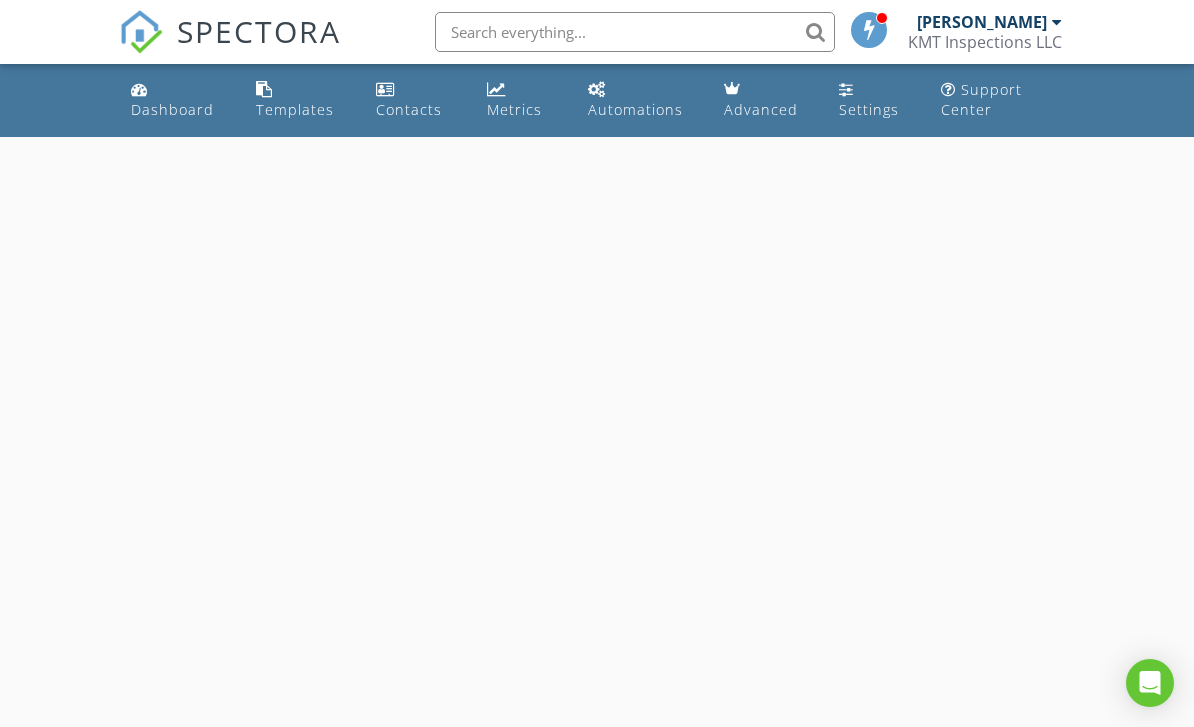 scroll, scrollTop: 0, scrollLeft: 0, axis: both 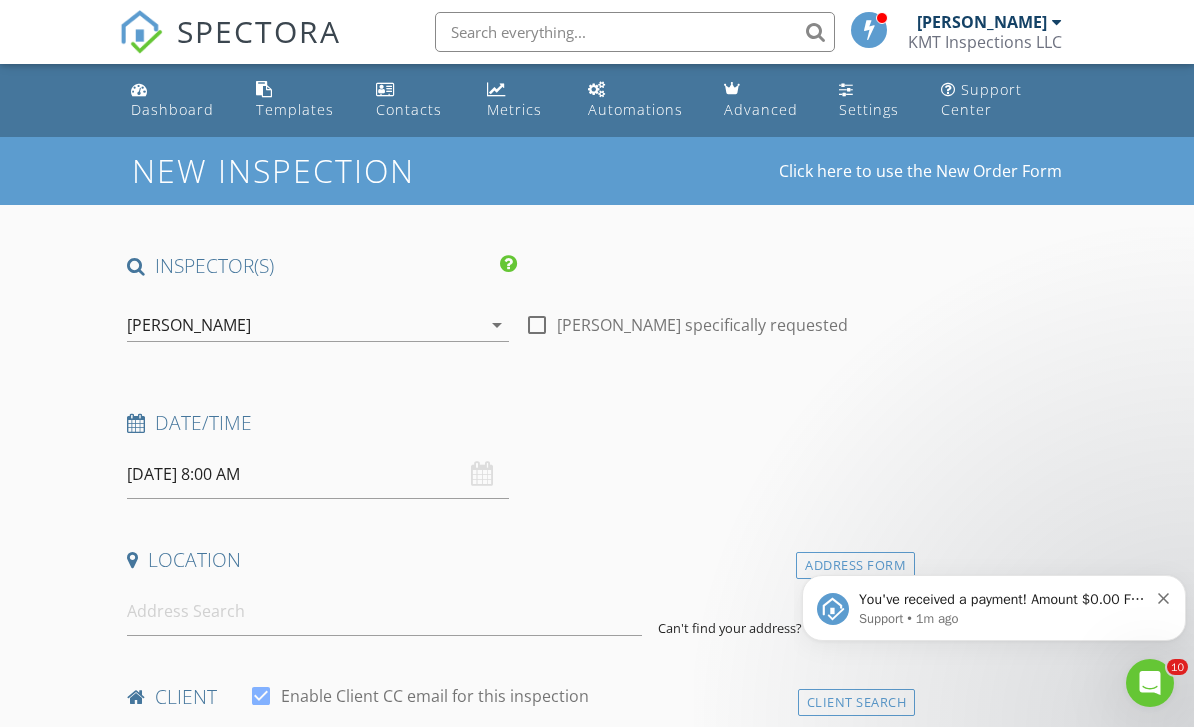 click on "[DATE] 8:00 AM" at bounding box center [318, 474] 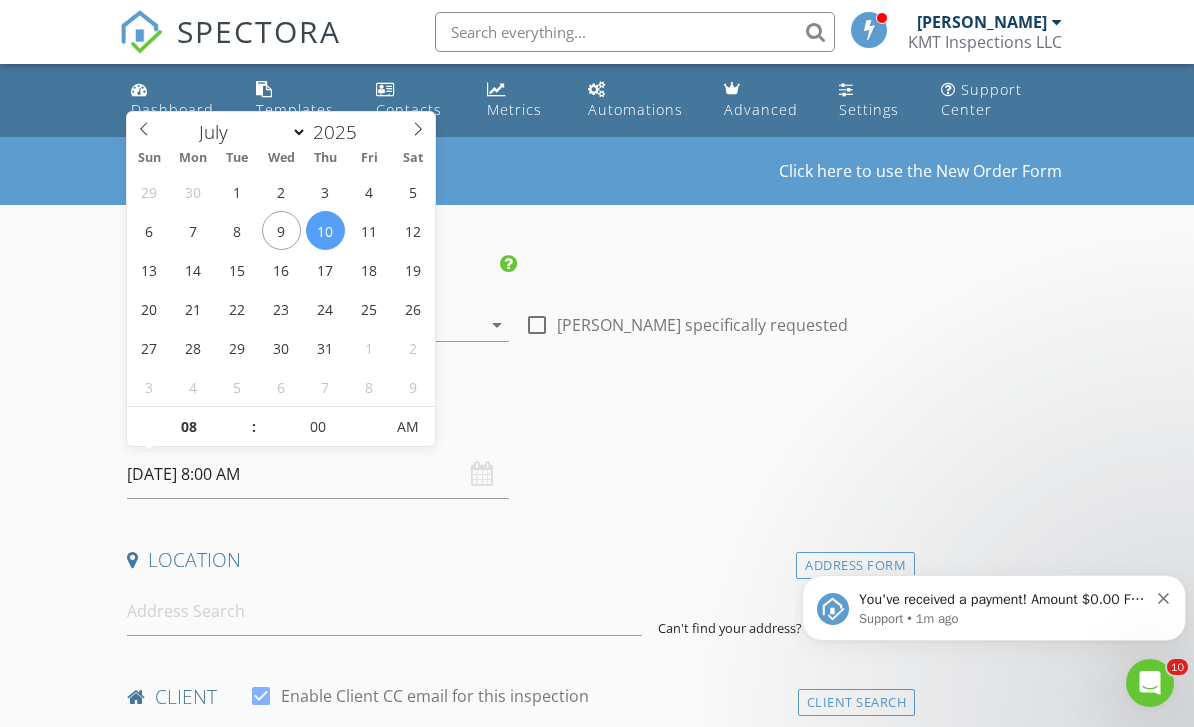 click 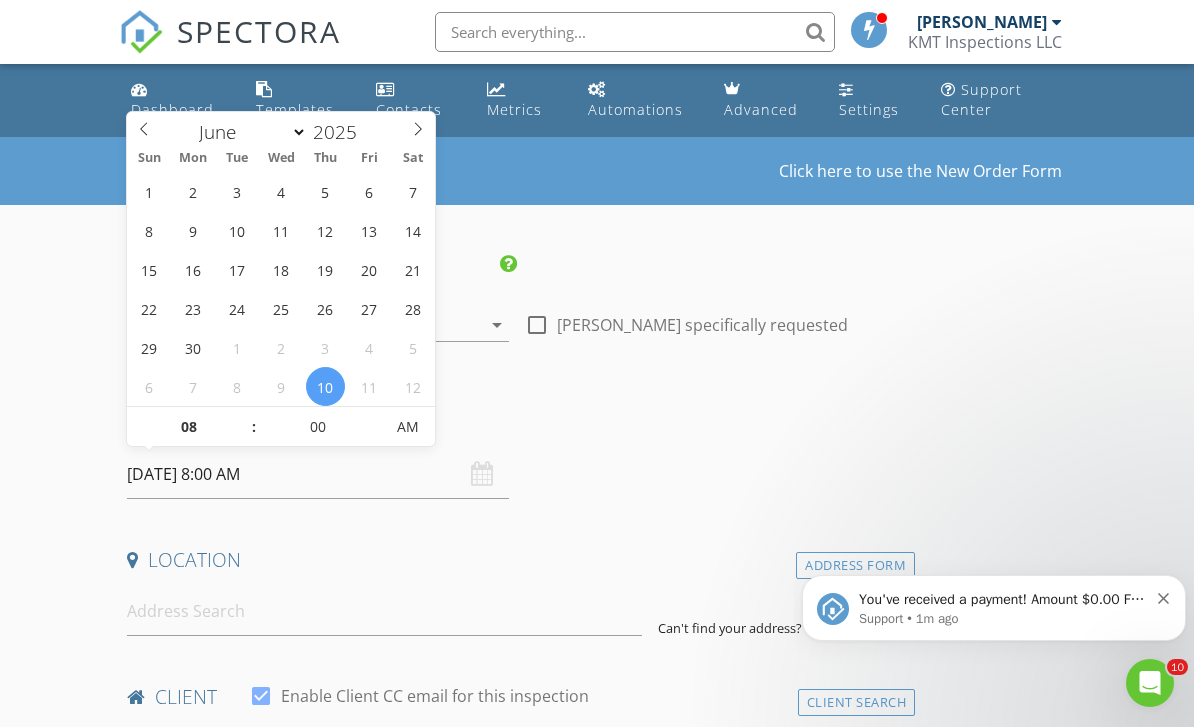 click 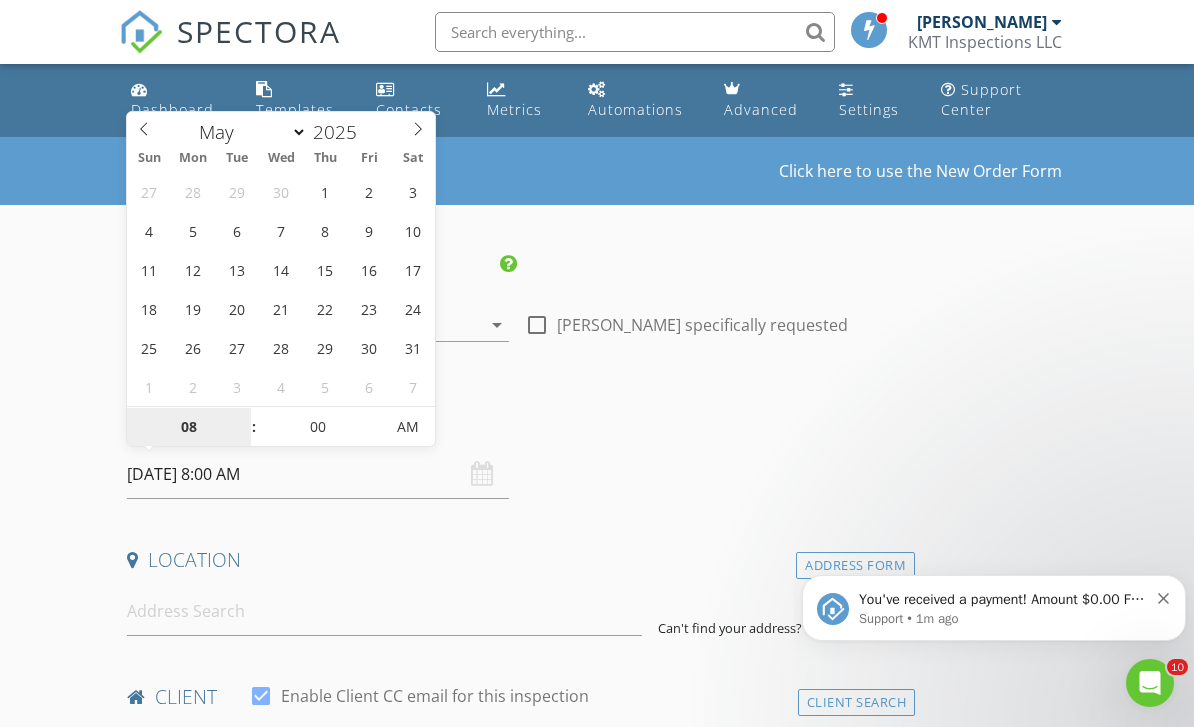 type on "05/05/2025 8:00 AM" 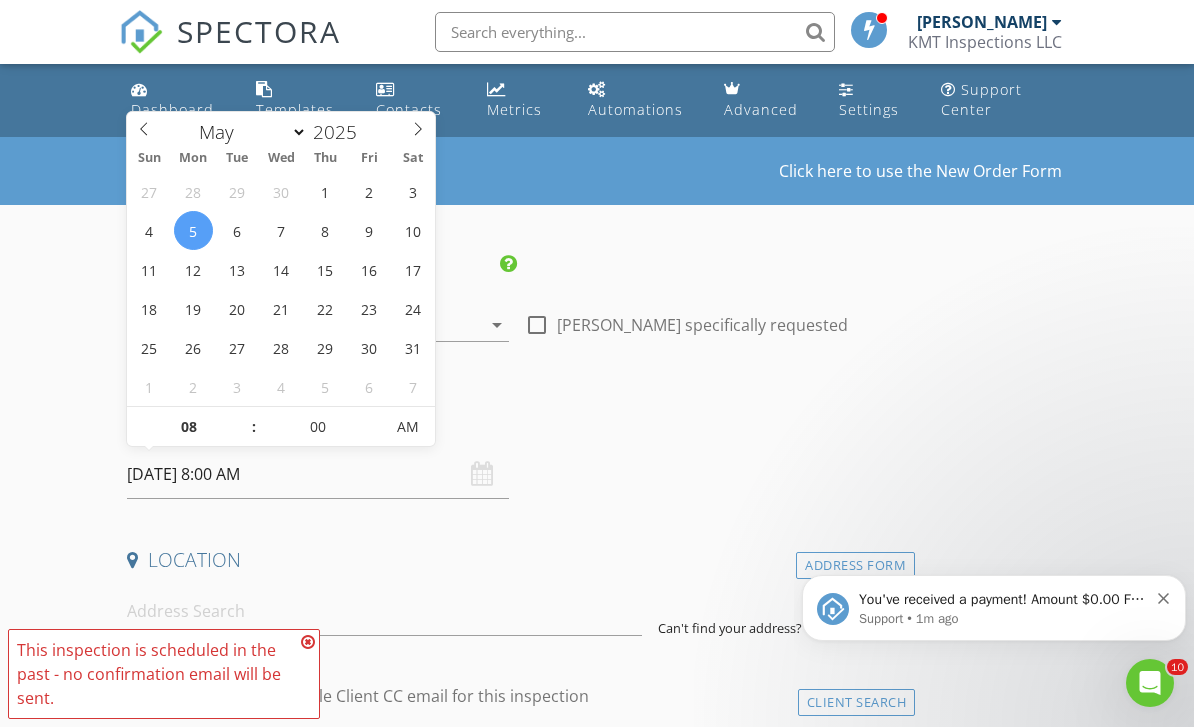 click on "You've received a payment!  Amount  $0.00  Fee  $0.00  Net  $0.00  Transaction #    Inspection  3233 Russett Pl , Land O' Lakes, FL 34638 Support • 1m ago" at bounding box center [994, 608] 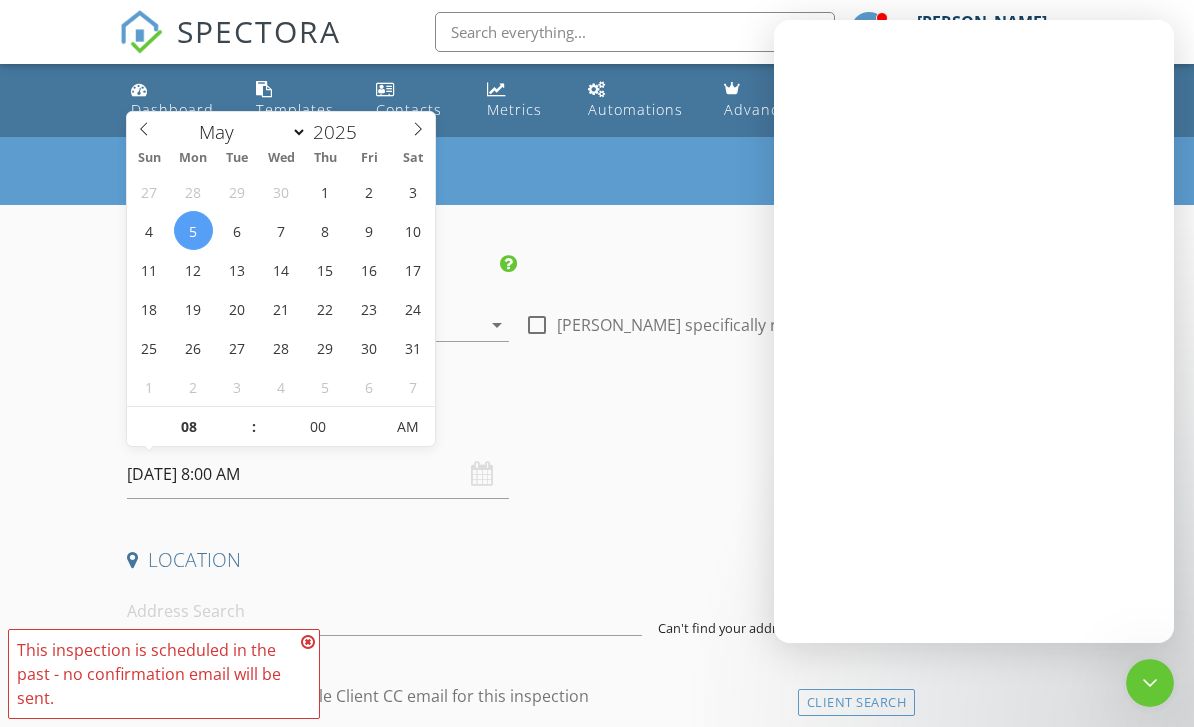 scroll, scrollTop: 0, scrollLeft: 0, axis: both 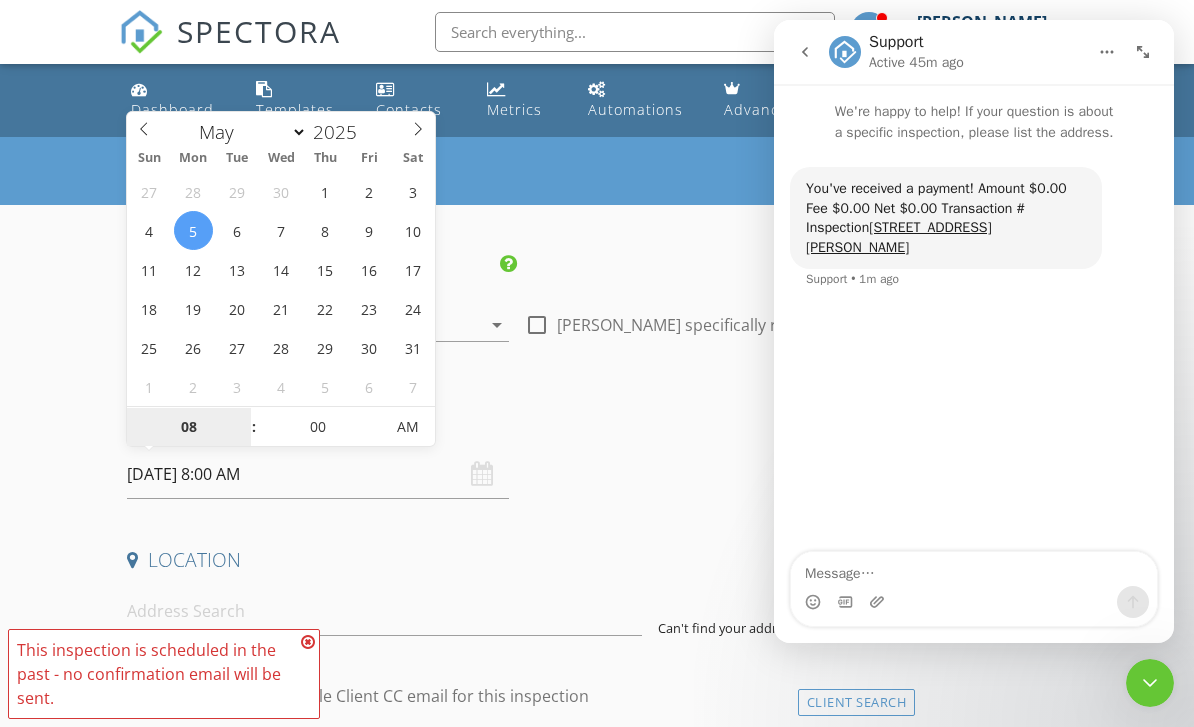 click on "08" at bounding box center [188, 428] 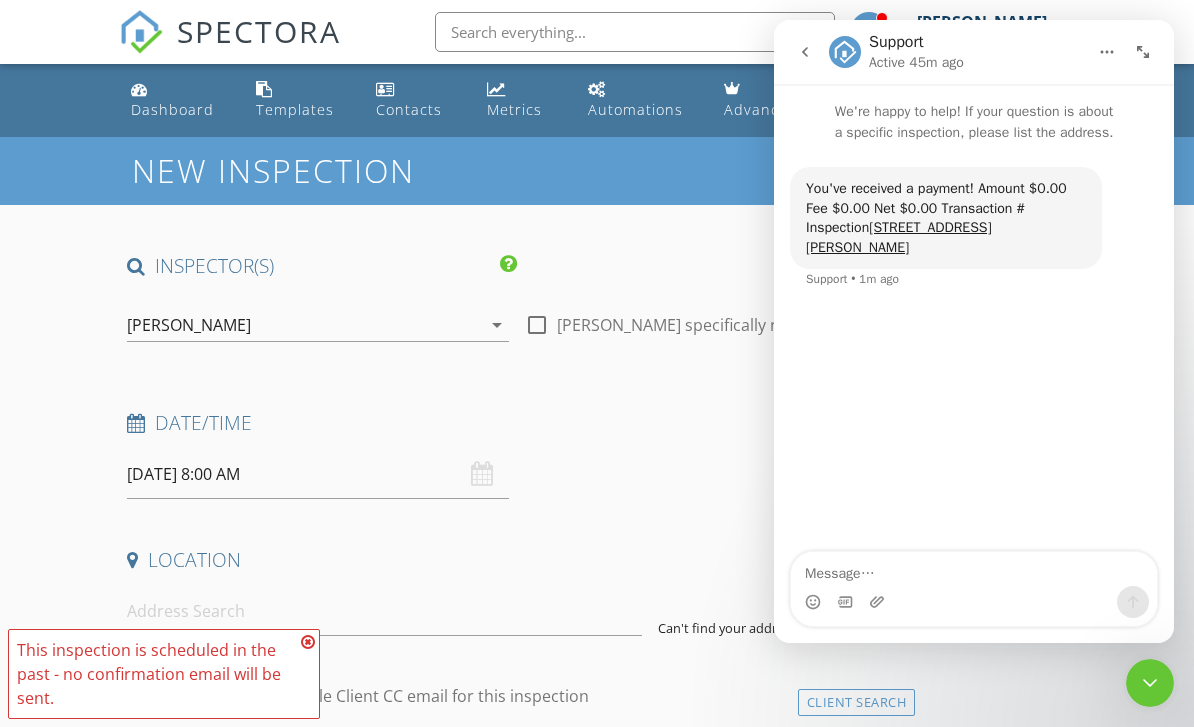 type on "[DATE] 9:00 AM" 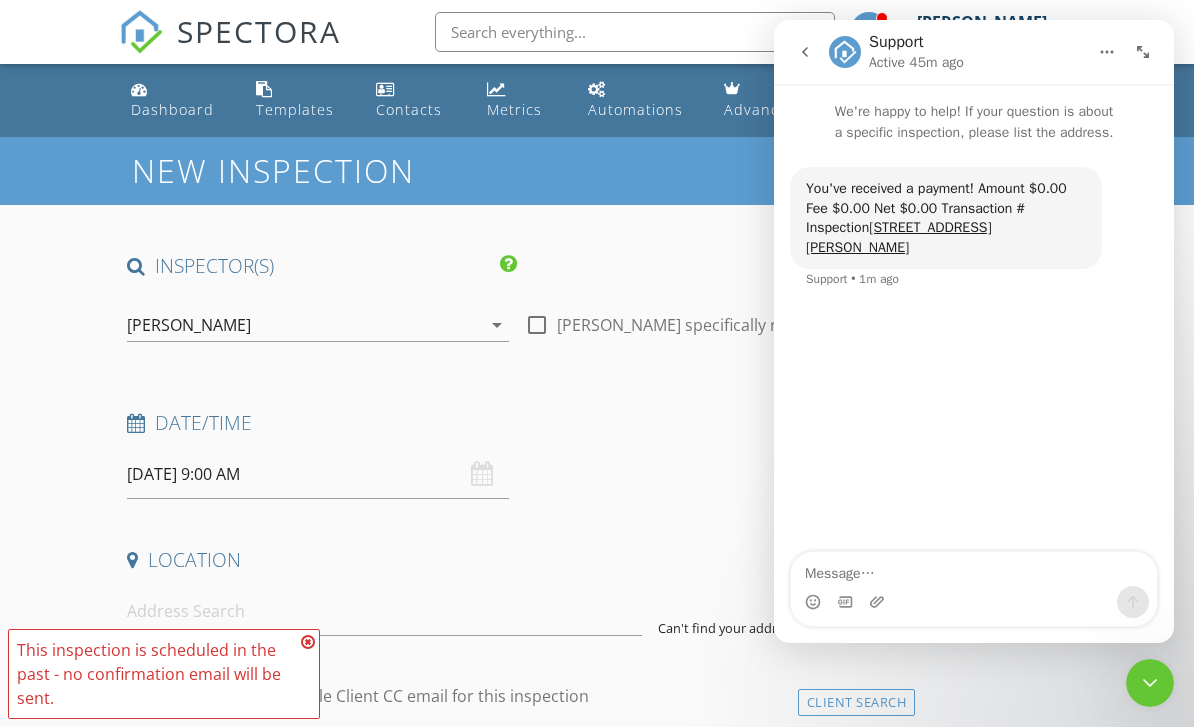 click on "Date/Time" at bounding box center (517, 430) 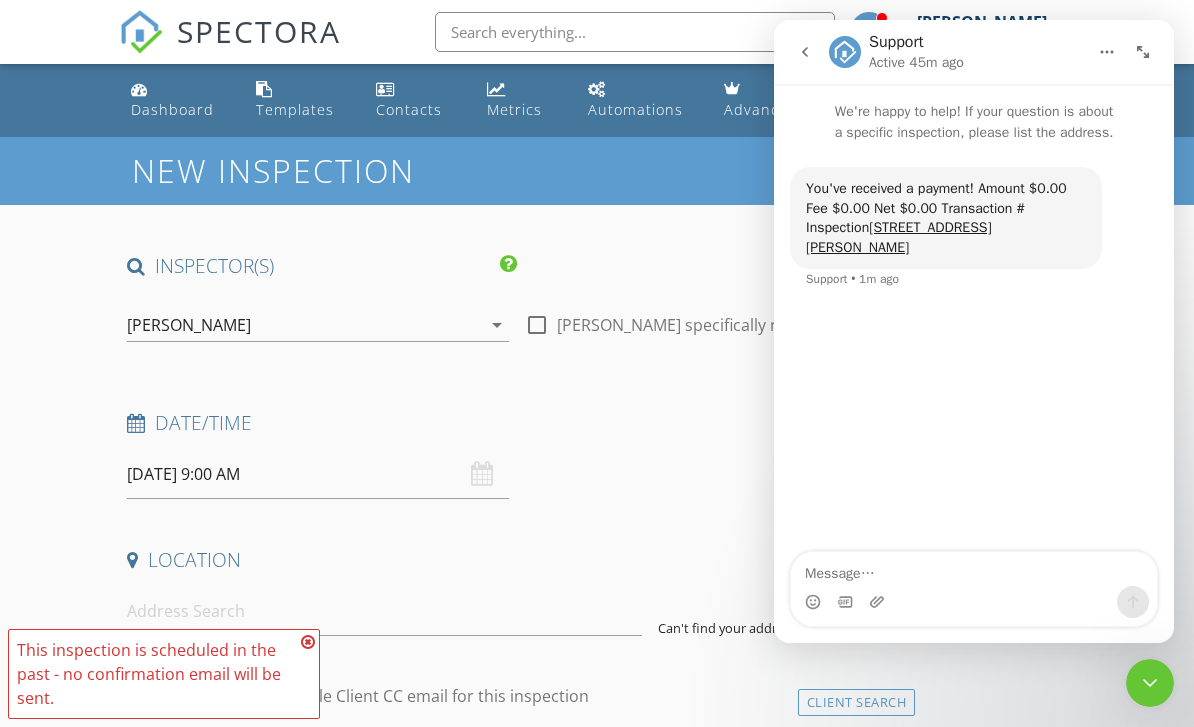 click on "[DATE] 9:00 AM" at bounding box center [318, 474] 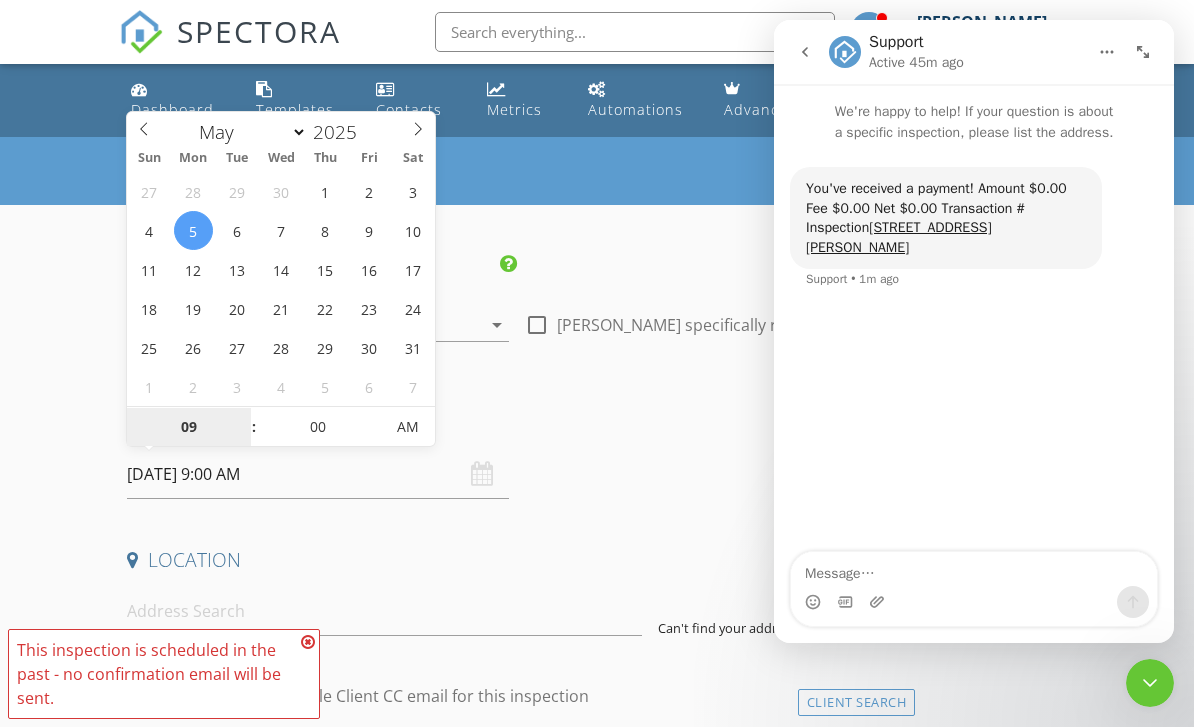 click on "09" at bounding box center (188, 428) 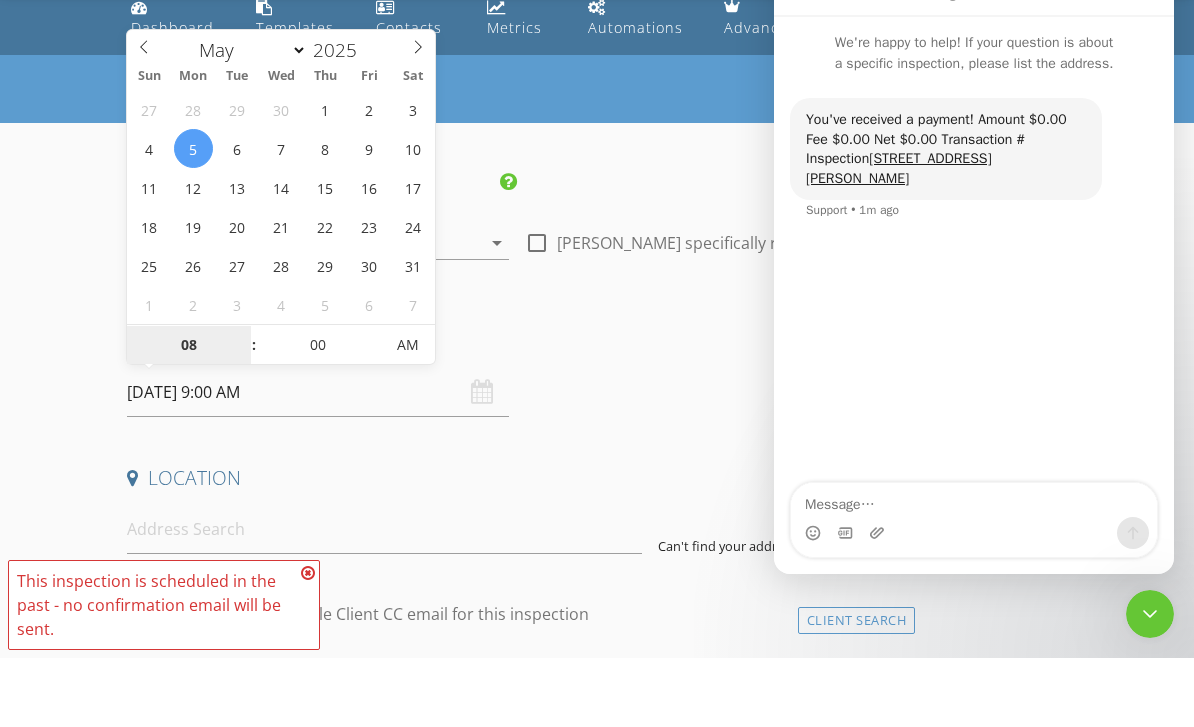 scroll, scrollTop: 15, scrollLeft: 0, axis: vertical 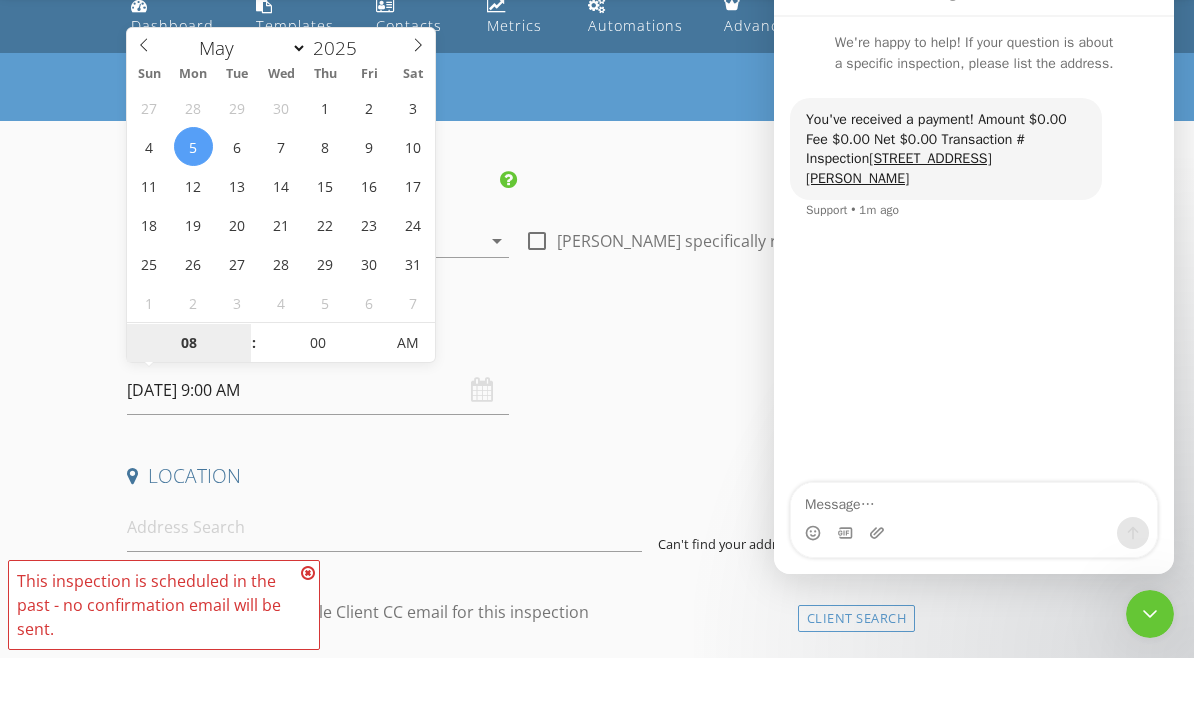 type on "08" 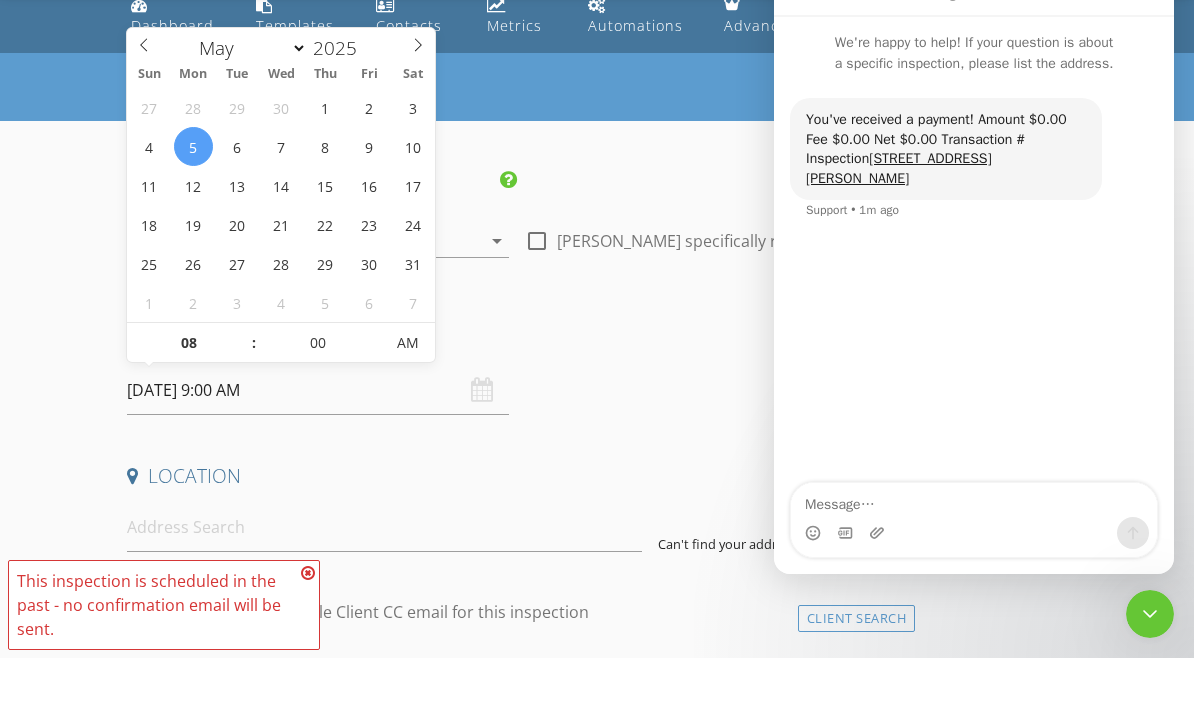 click 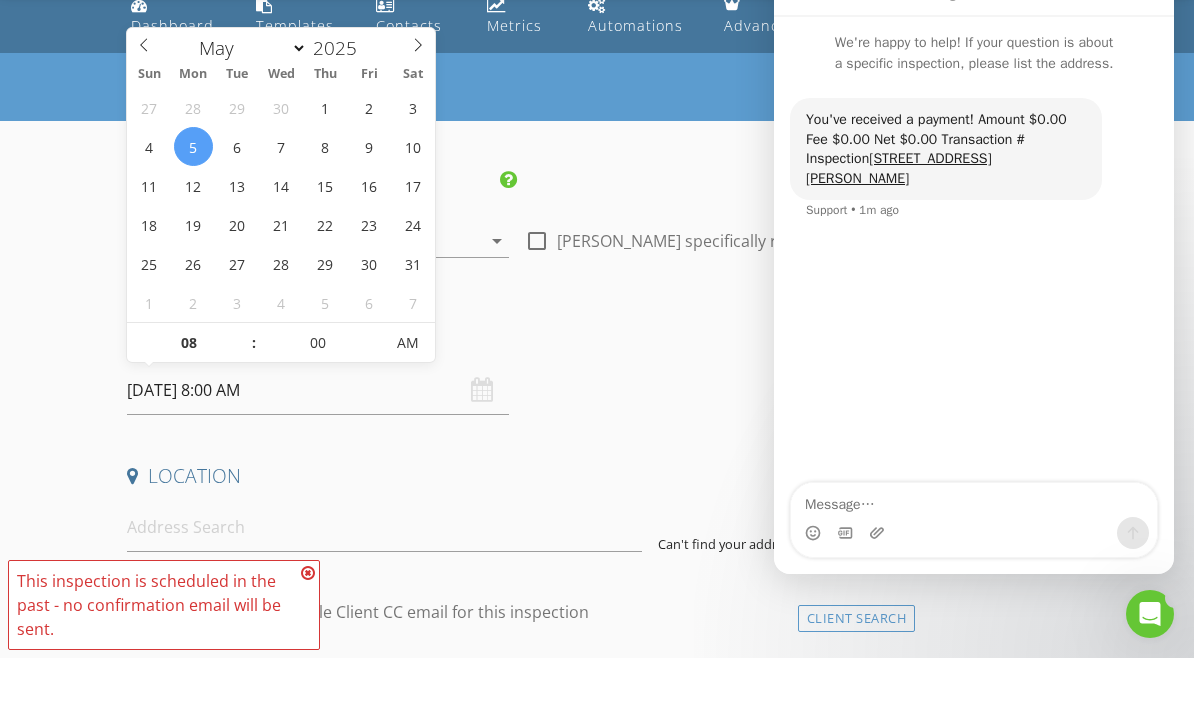 scroll, scrollTop: 0, scrollLeft: 0, axis: both 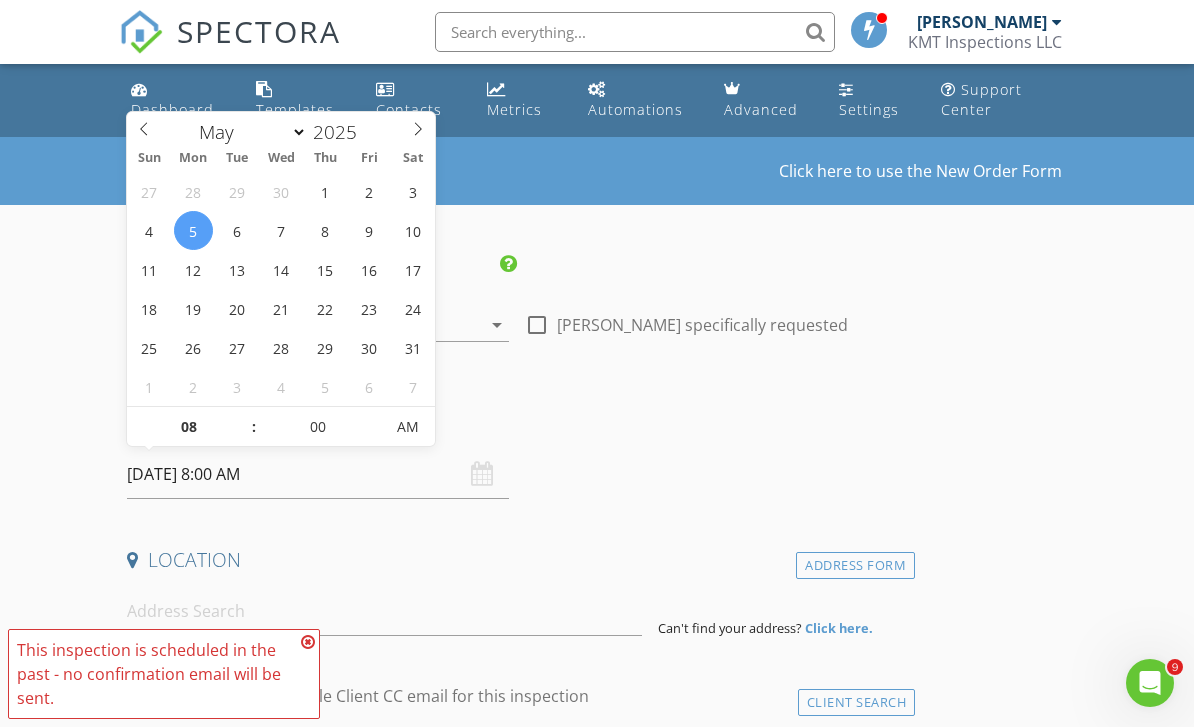 click on "Date/Time" at bounding box center (517, 423) 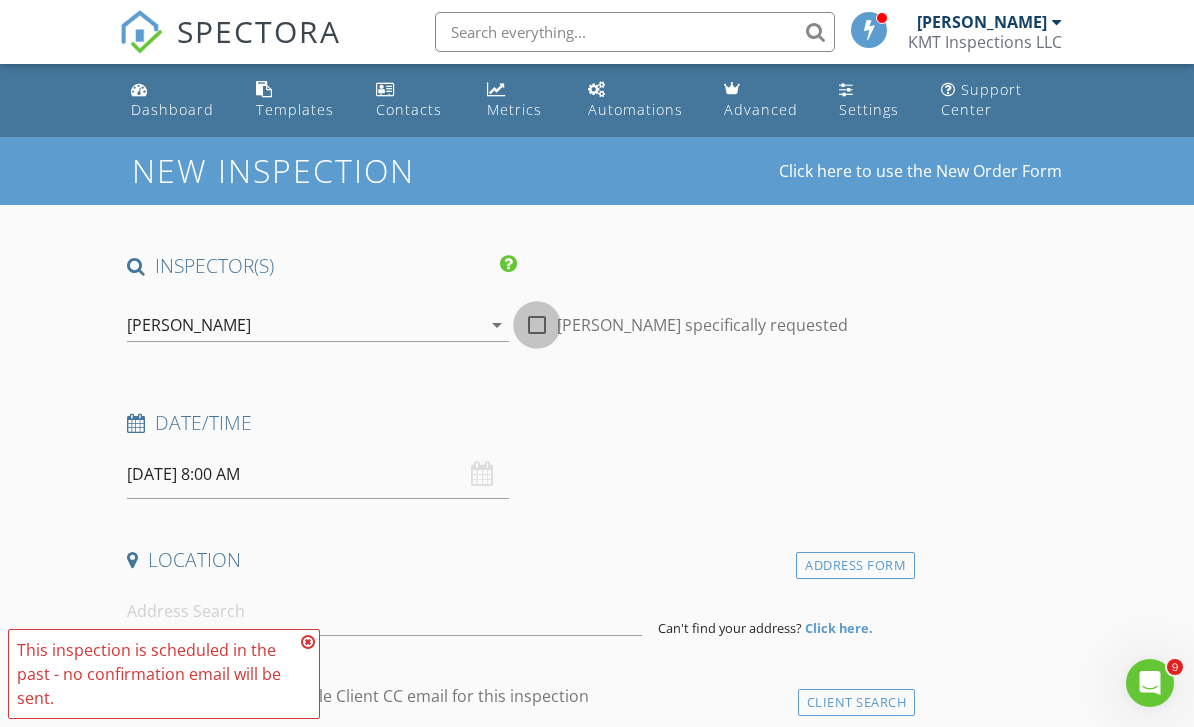 click at bounding box center (537, 325) 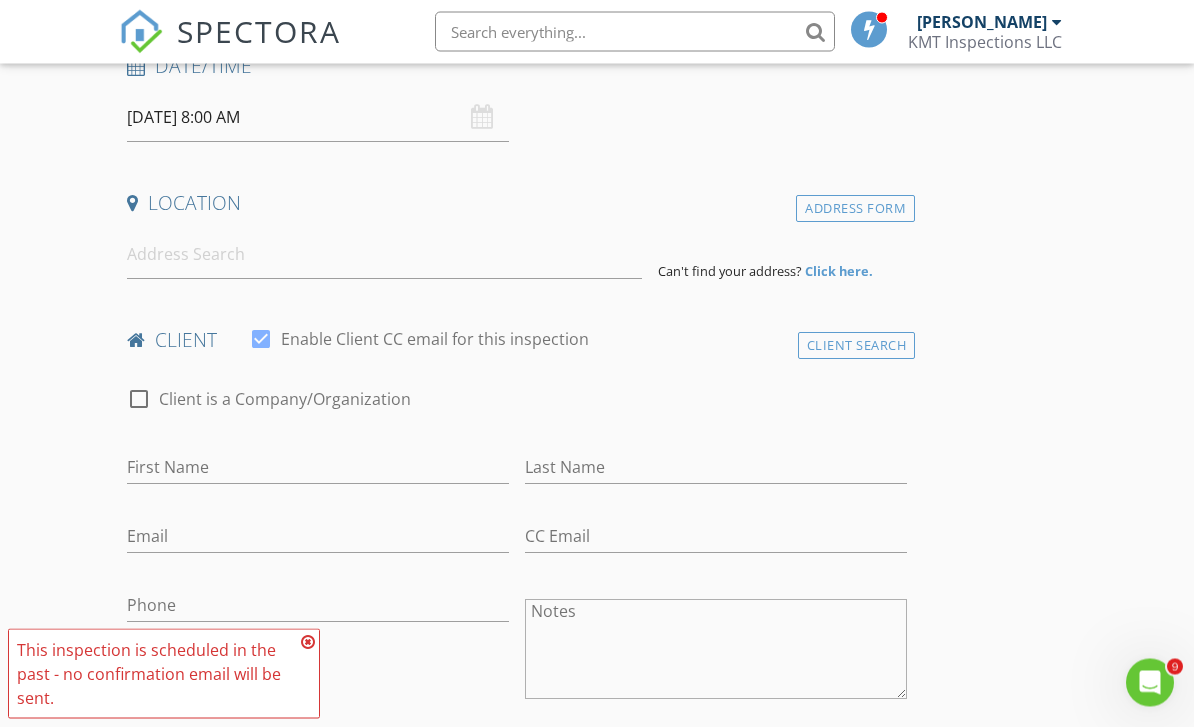 scroll, scrollTop: 413, scrollLeft: 0, axis: vertical 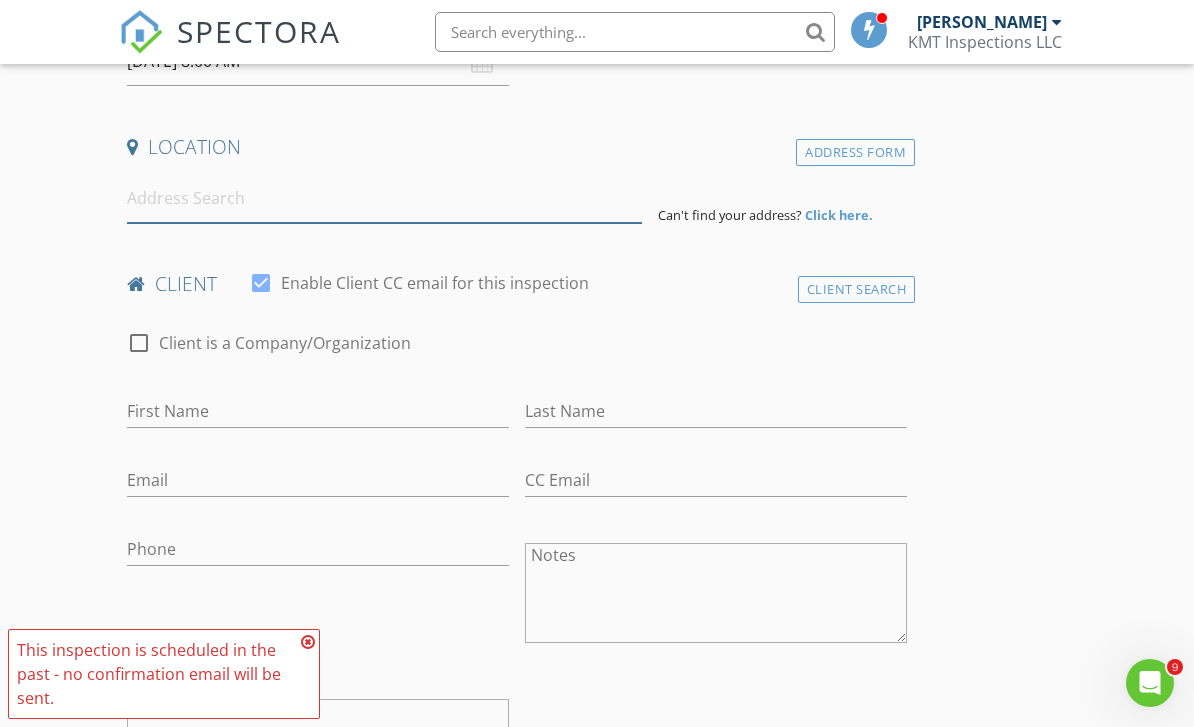 click at bounding box center [384, 198] 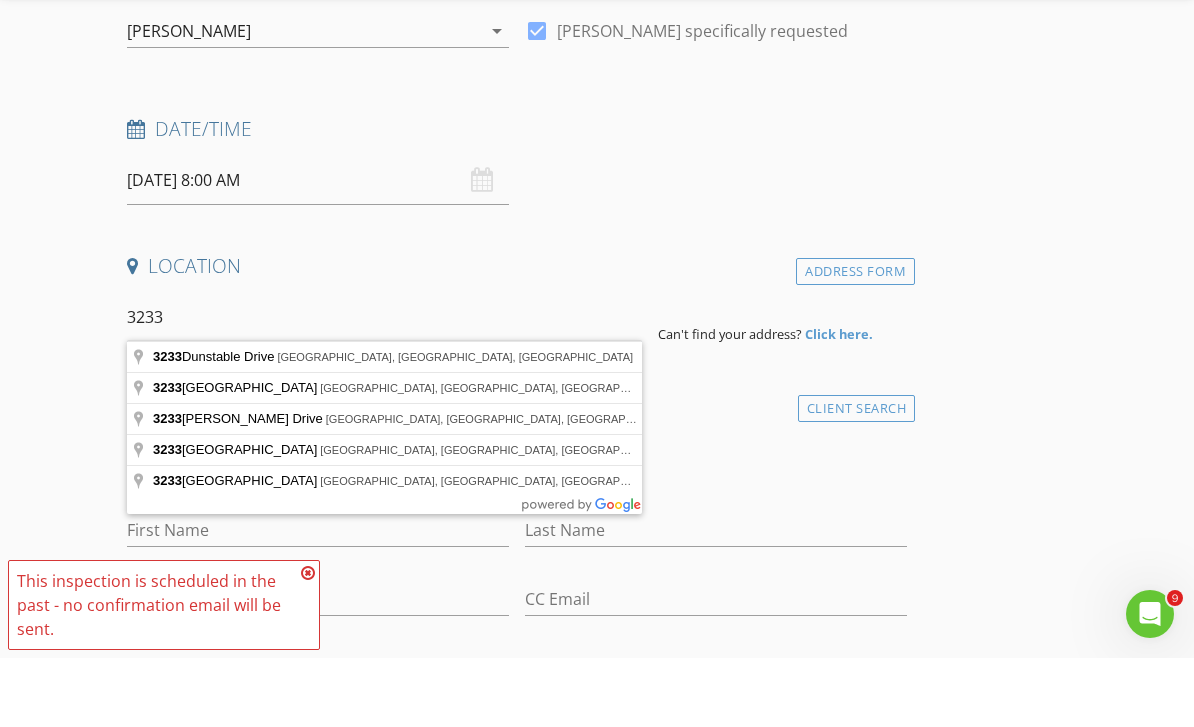 scroll, scrollTop: 226, scrollLeft: 0, axis: vertical 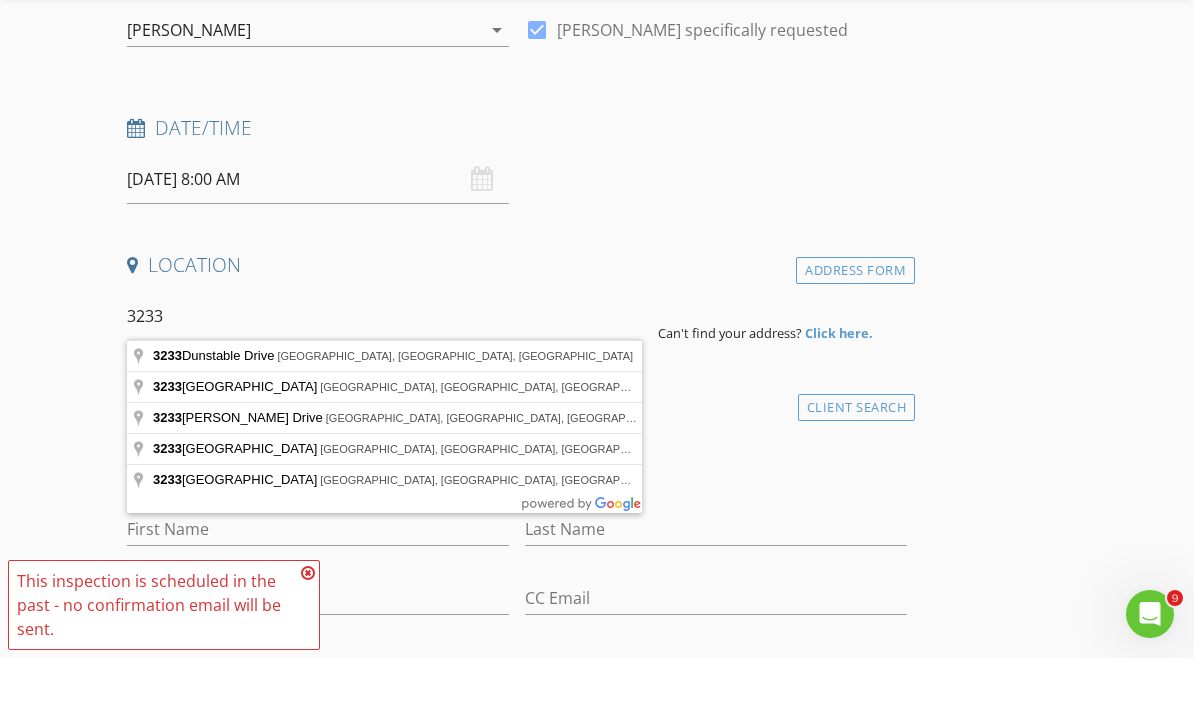 type on "3233" 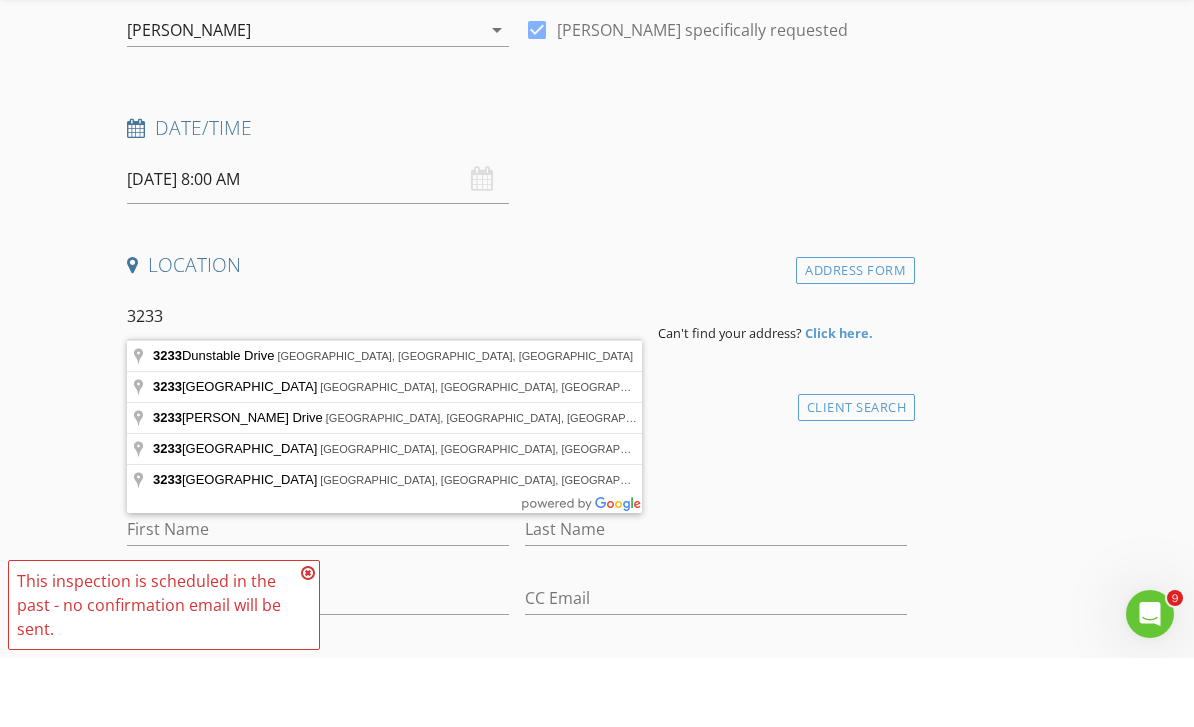 click on "Client Search" at bounding box center [857, 476] 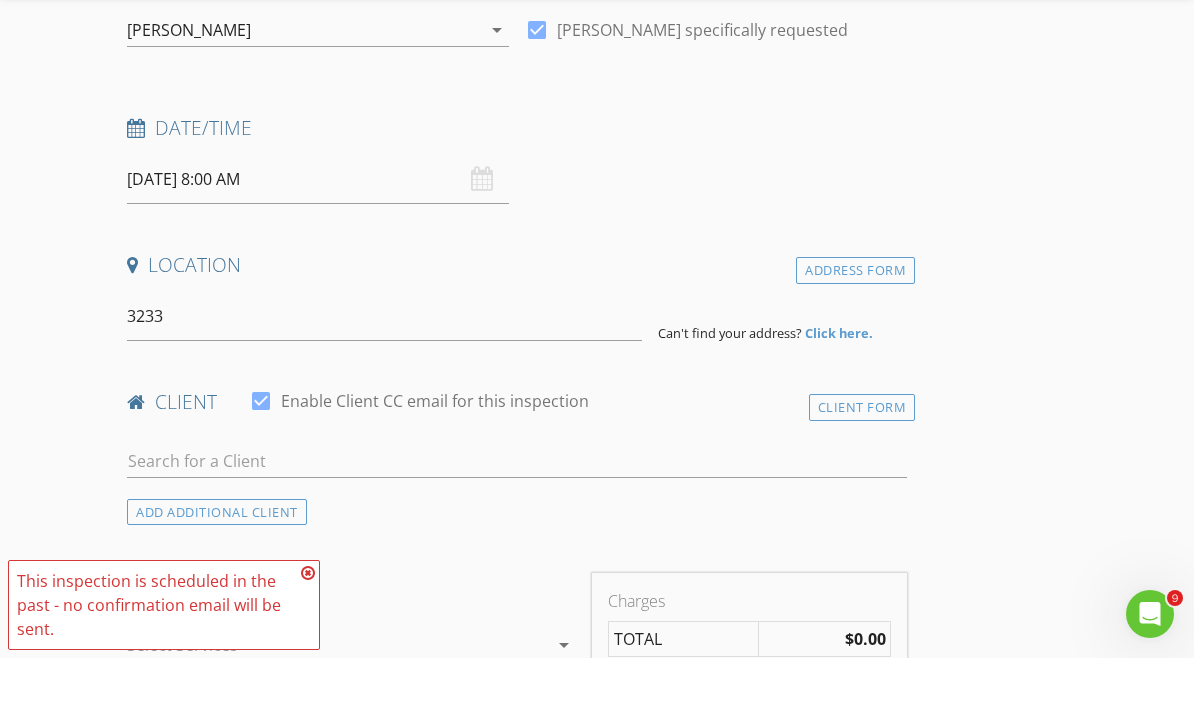 scroll, scrollTop: 296, scrollLeft: 0, axis: vertical 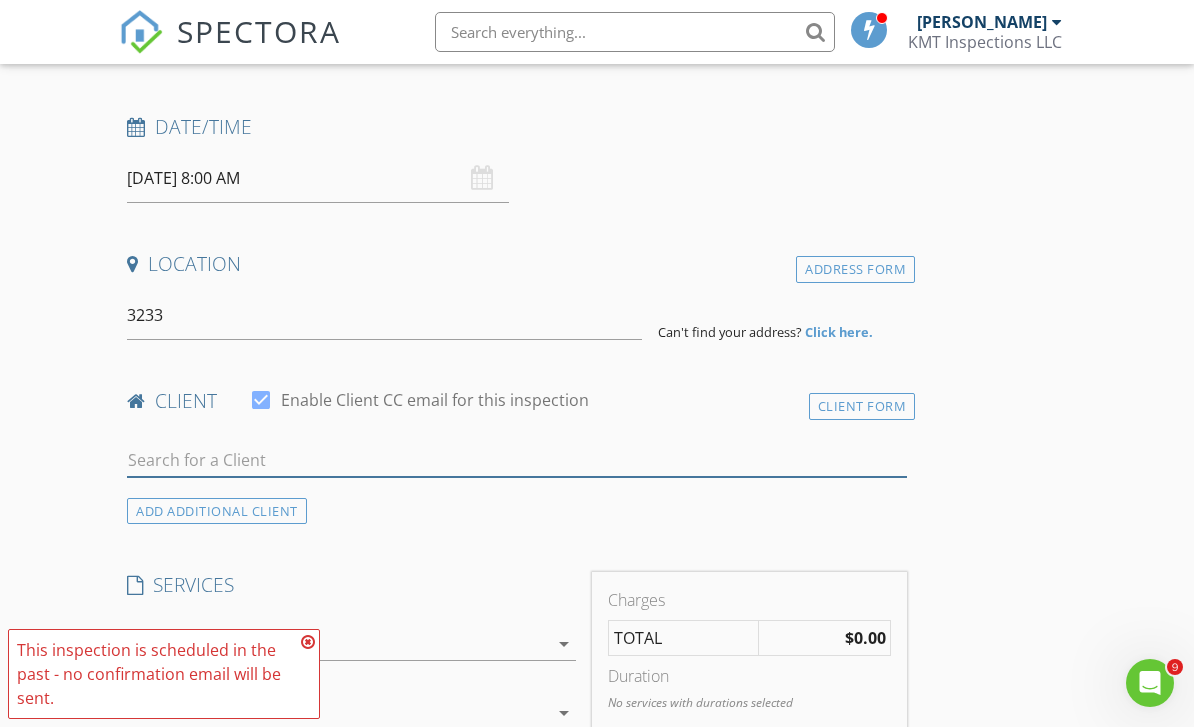 click at bounding box center [517, 460] 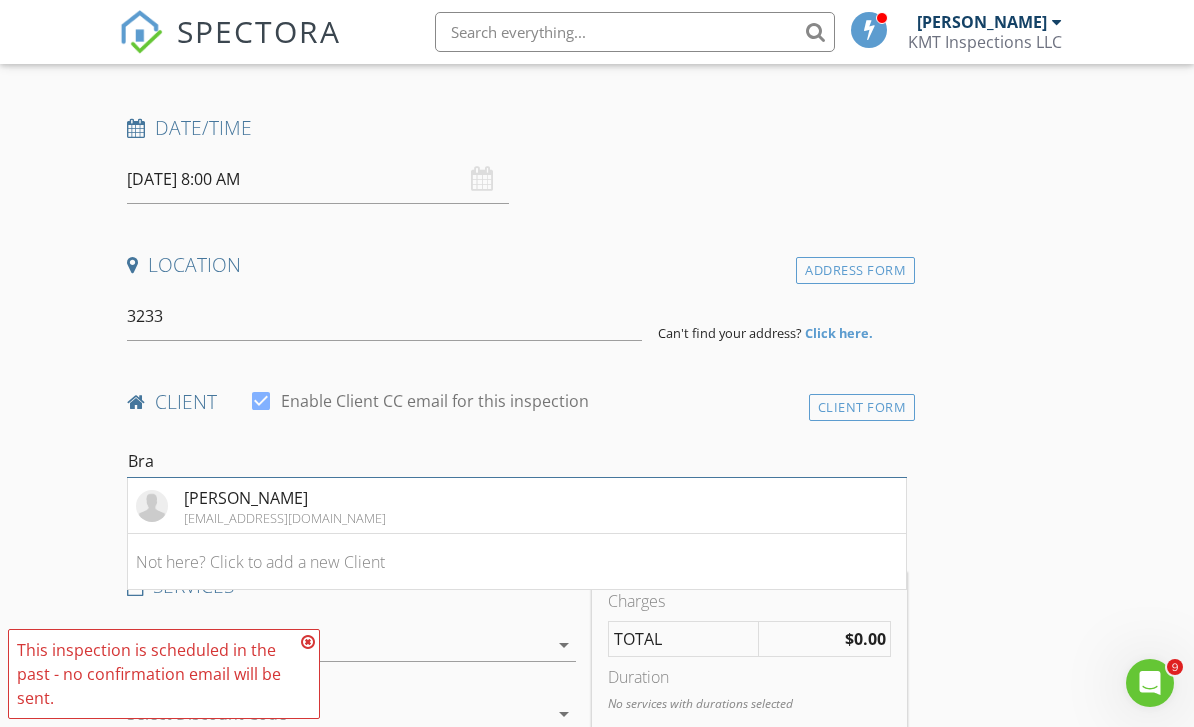 type on "Bra" 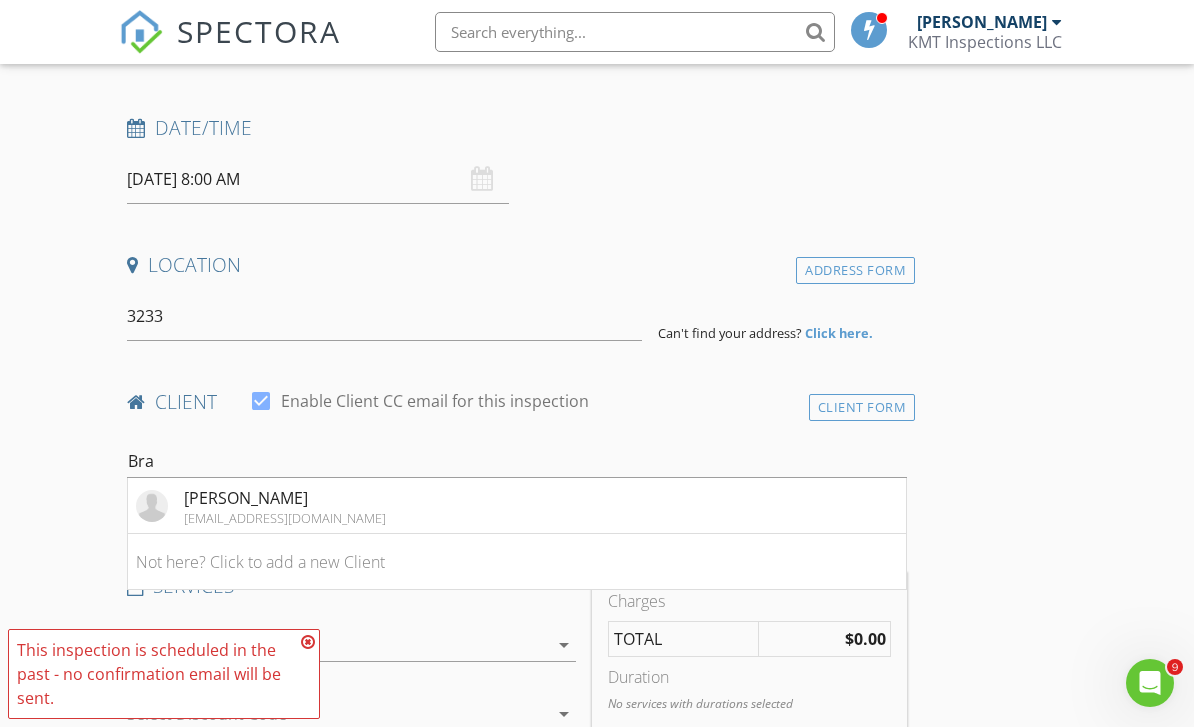 click on "Brandon Simon
brandonsimon08@yahoo.com" at bounding box center [517, 506] 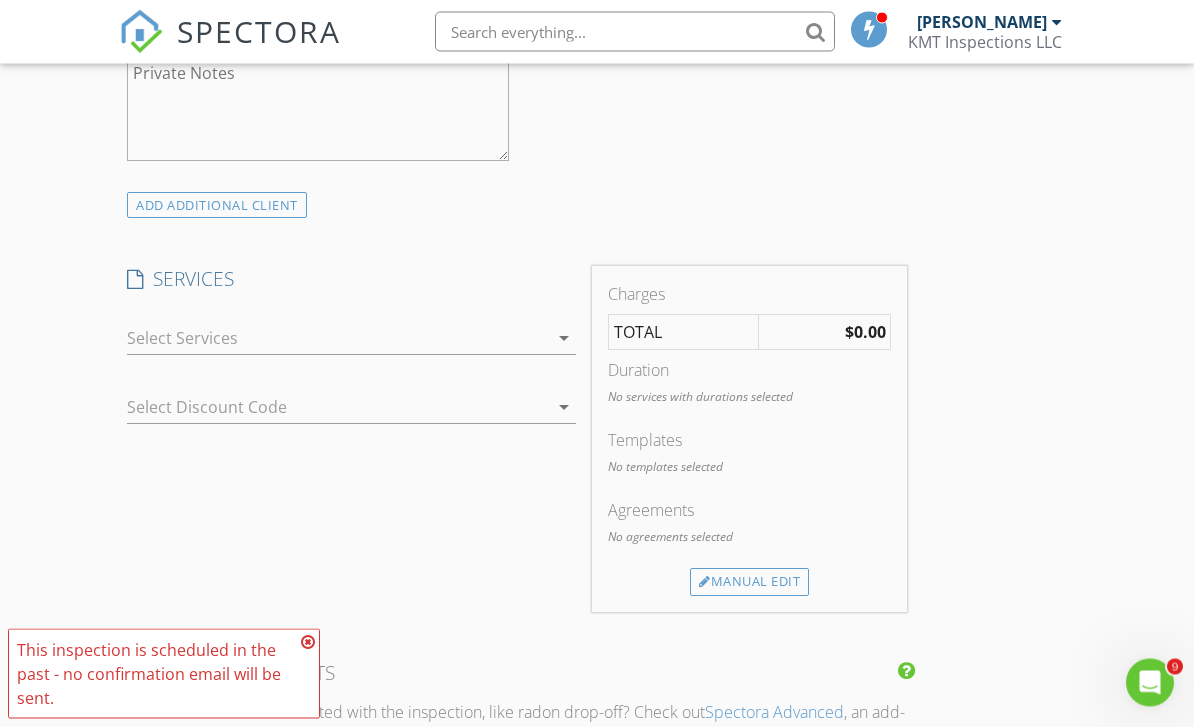 click at bounding box center (337, 339) 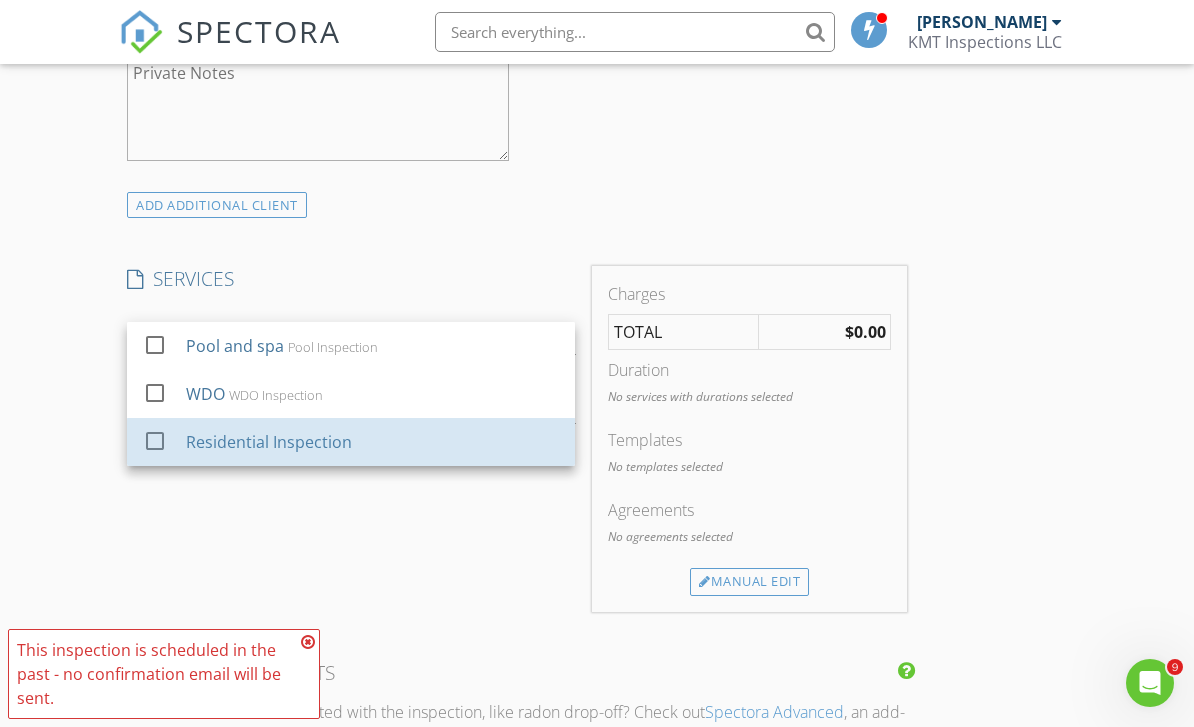 click on "Residential Inspection" at bounding box center (372, 442) 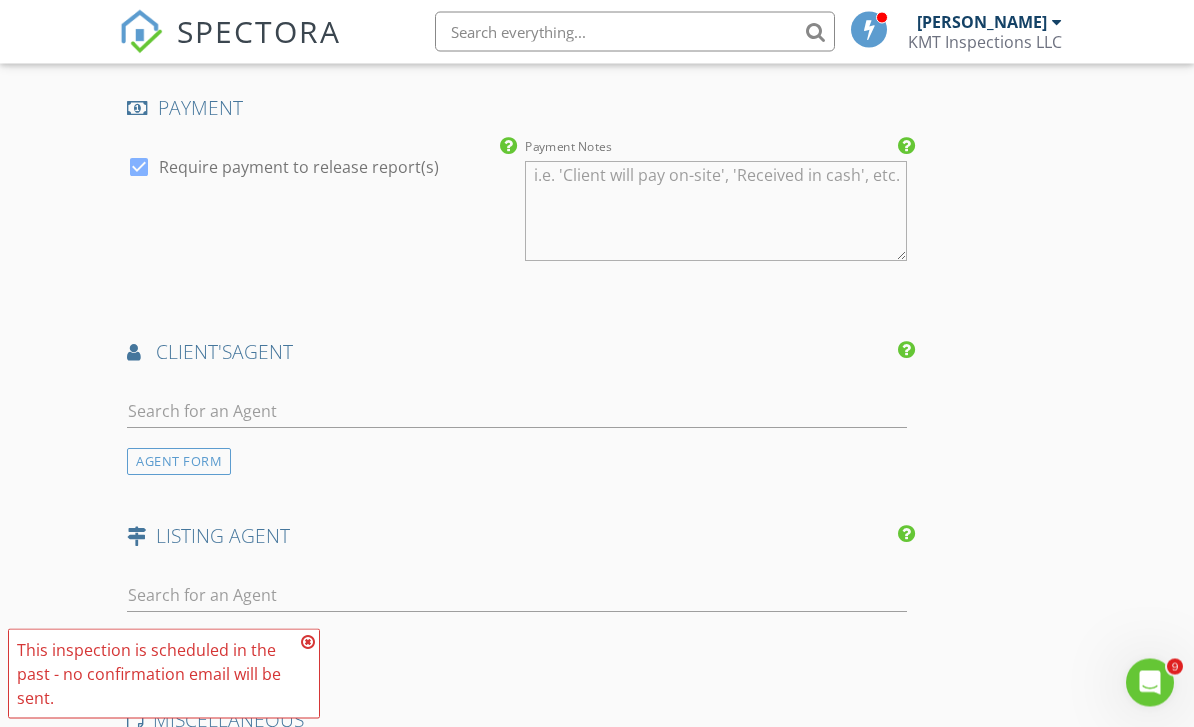 scroll, scrollTop: 1786, scrollLeft: 0, axis: vertical 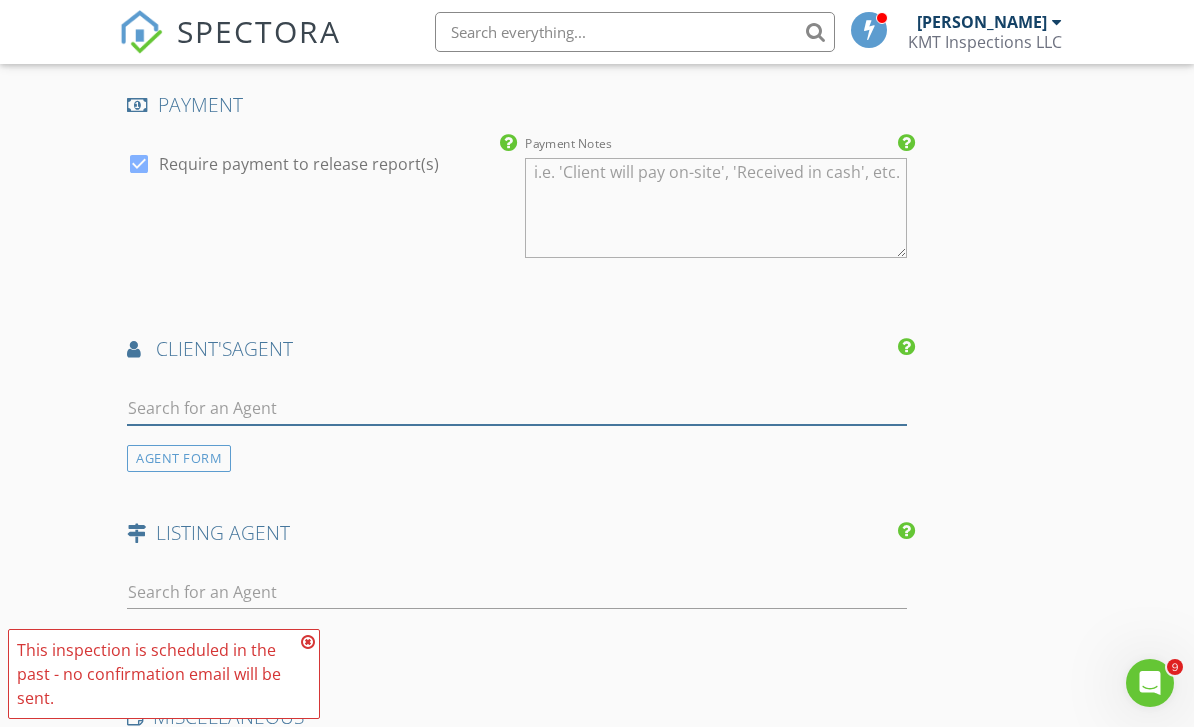 click at bounding box center (517, 408) 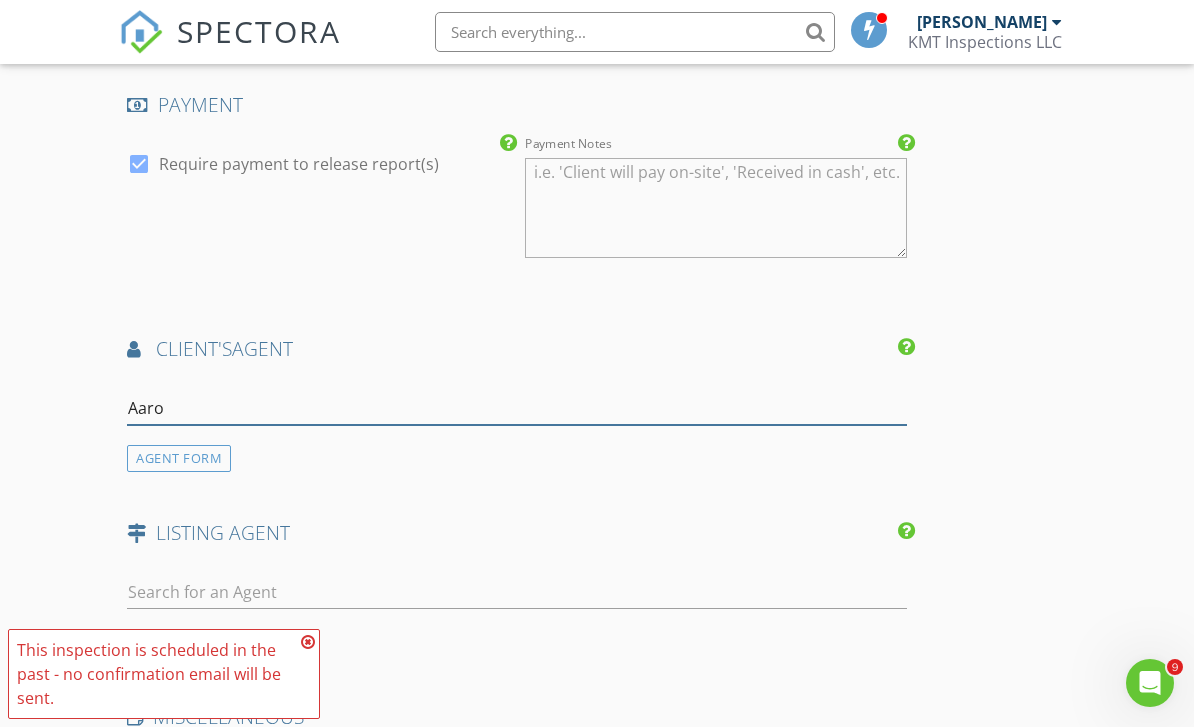 type on "Aaron" 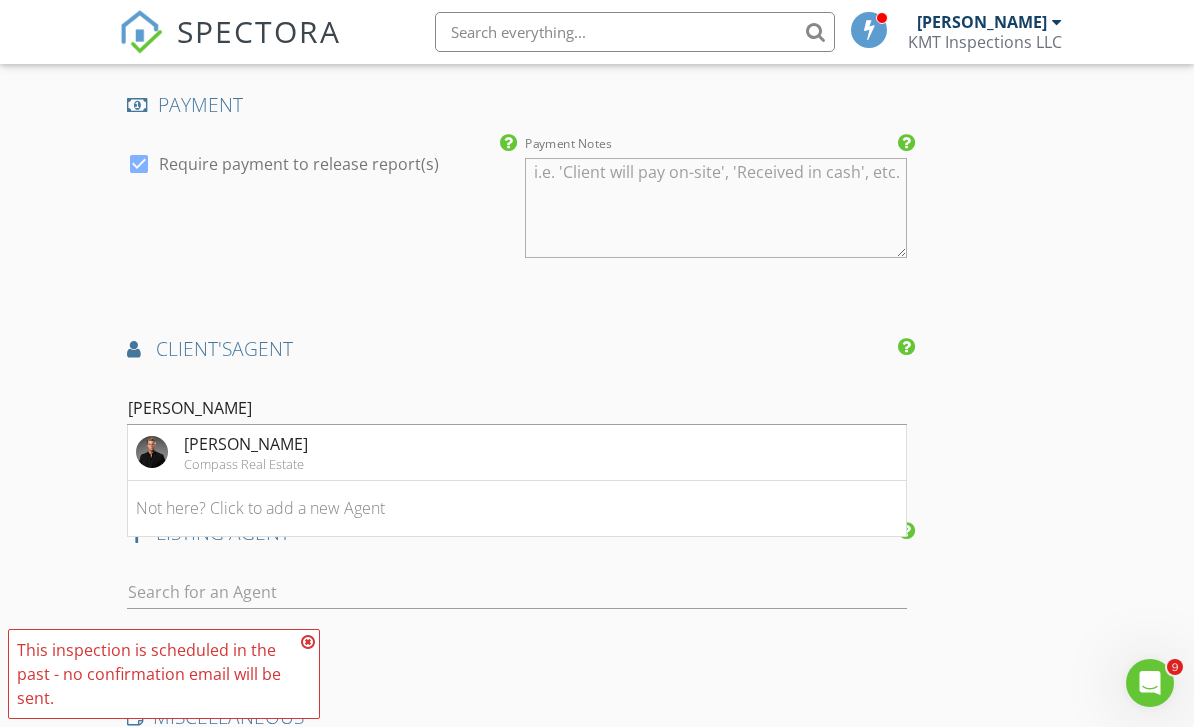click on "Aaron Hoffman
Compass Real Estate" at bounding box center (517, 453) 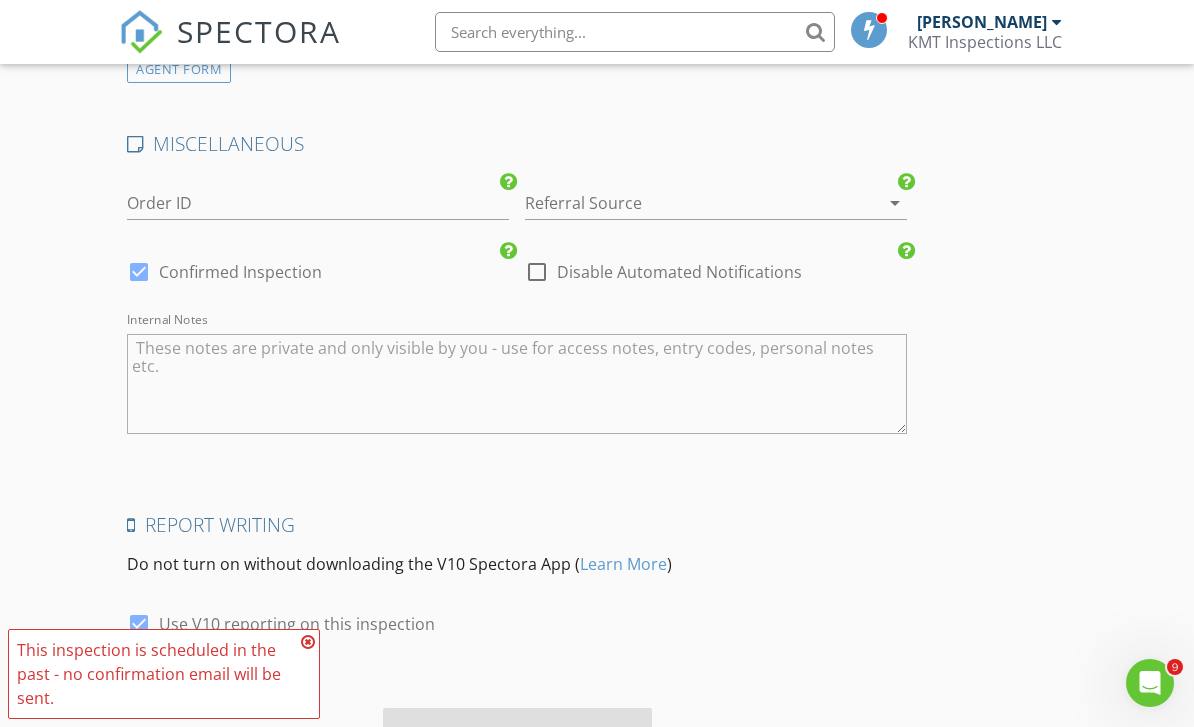 scroll, scrollTop: 2841, scrollLeft: 0, axis: vertical 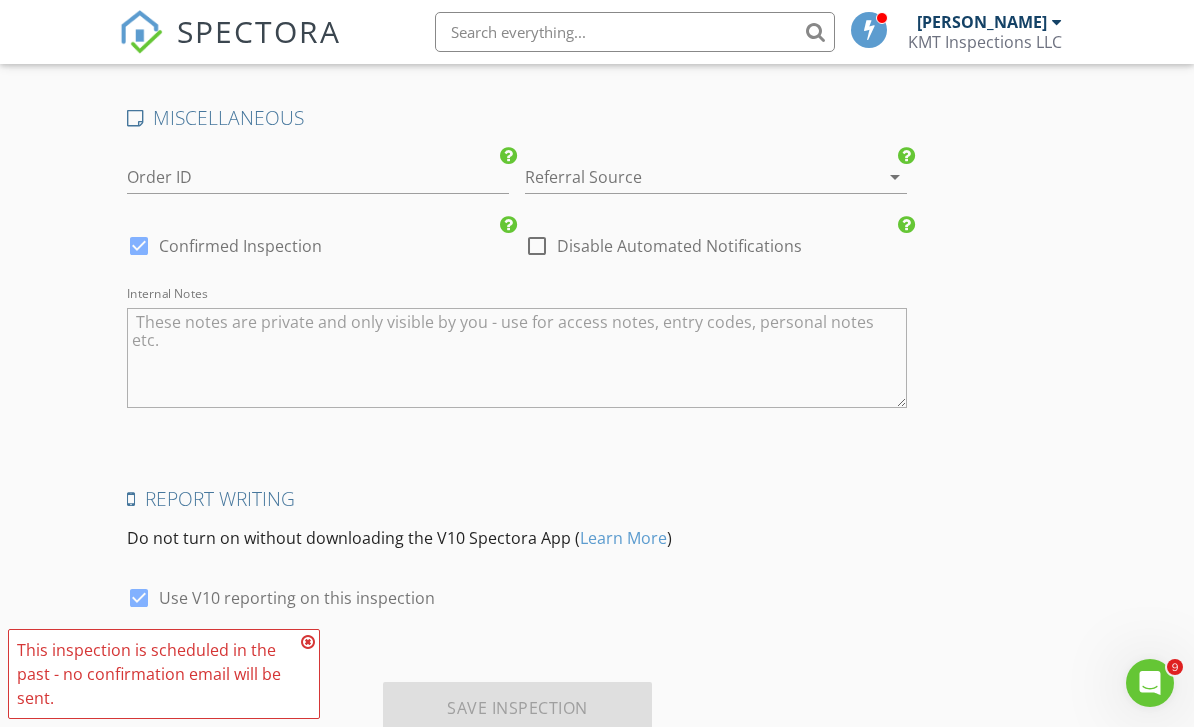 click at bounding box center (139, 598) 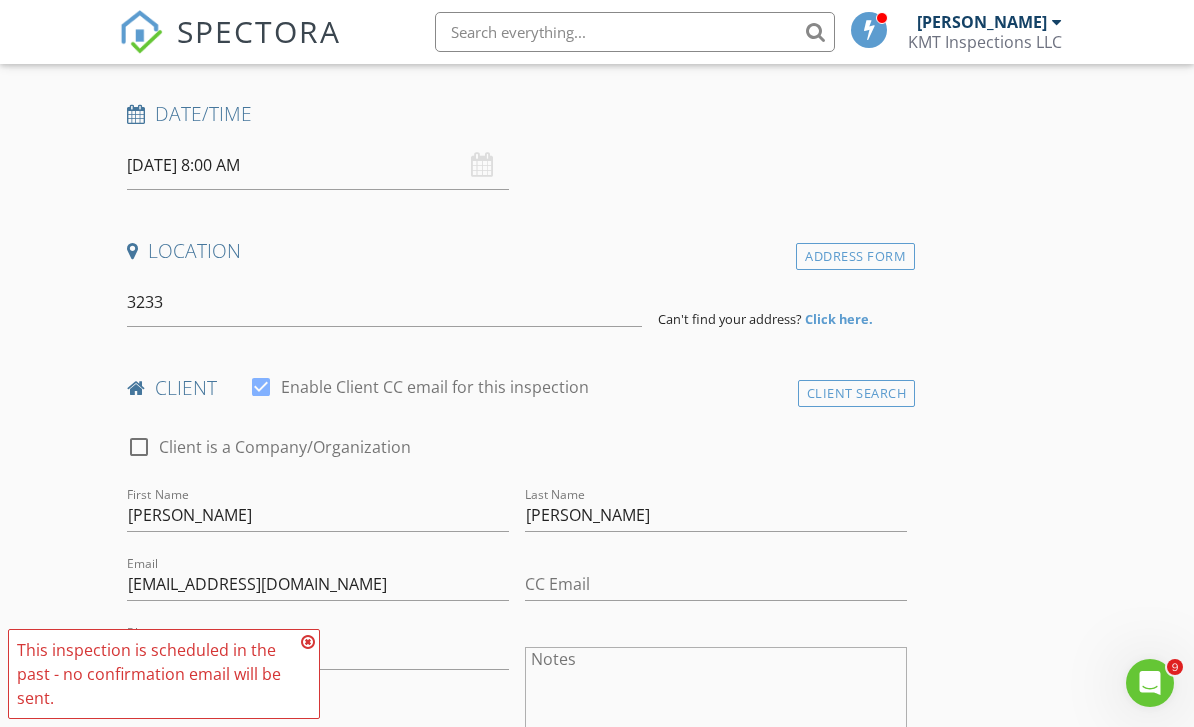 scroll, scrollTop: 290, scrollLeft: 0, axis: vertical 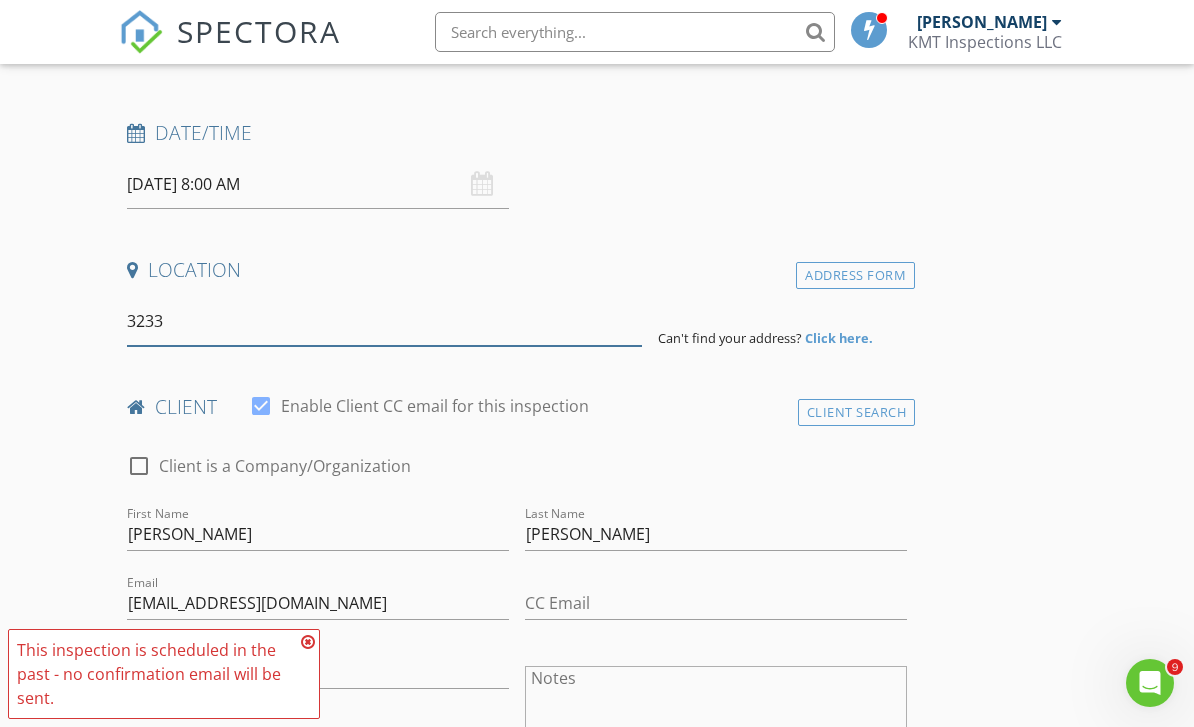 click on "3233" at bounding box center (384, 321) 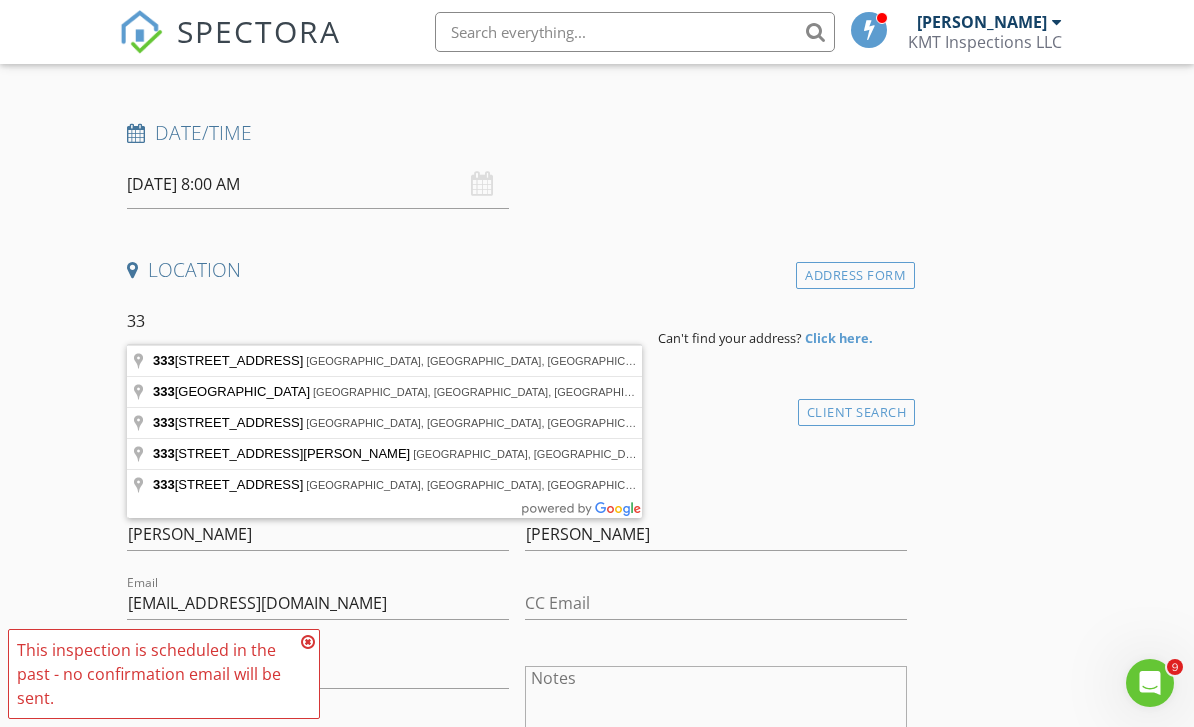 type on "3" 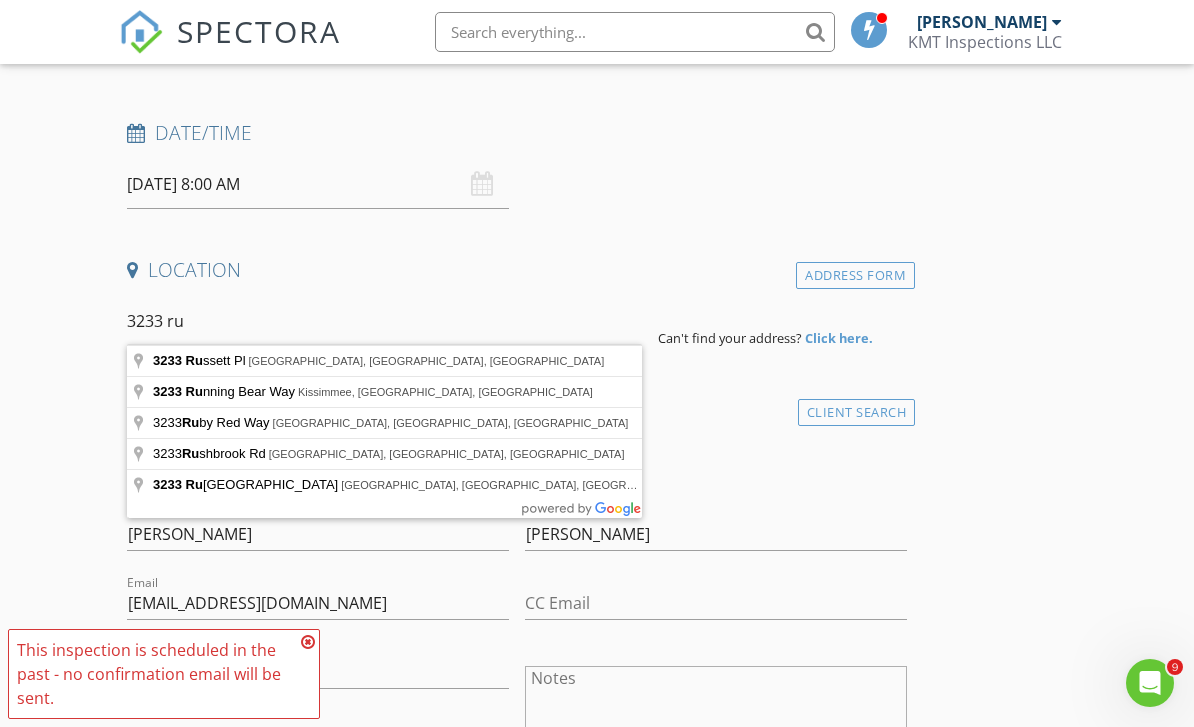 type on "3233 Russett Pl, Land O' Lakes, FL, USA" 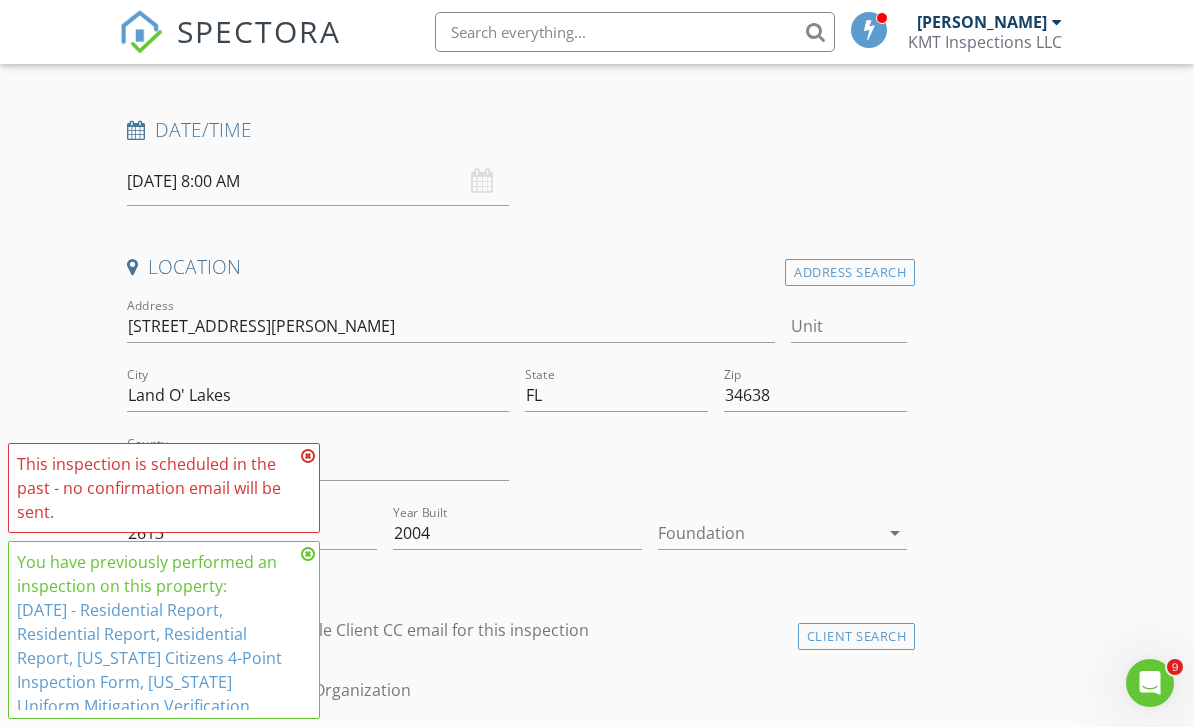 scroll, scrollTop: 297, scrollLeft: 0, axis: vertical 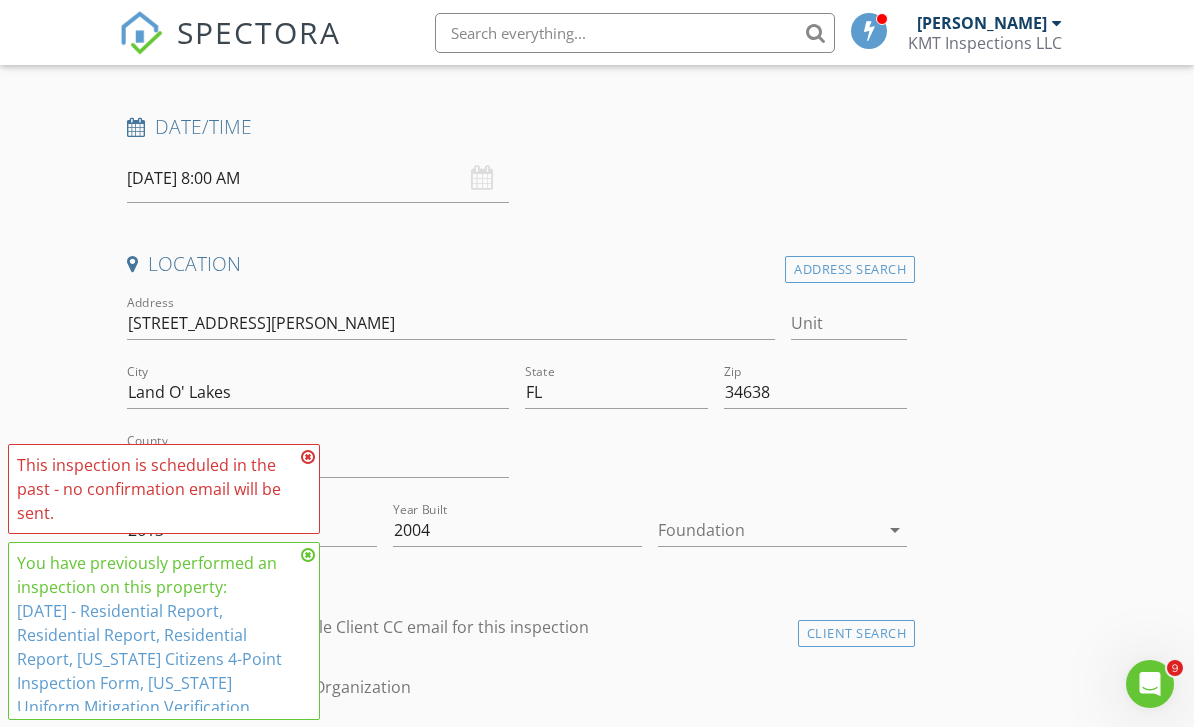 click at bounding box center (308, 456) 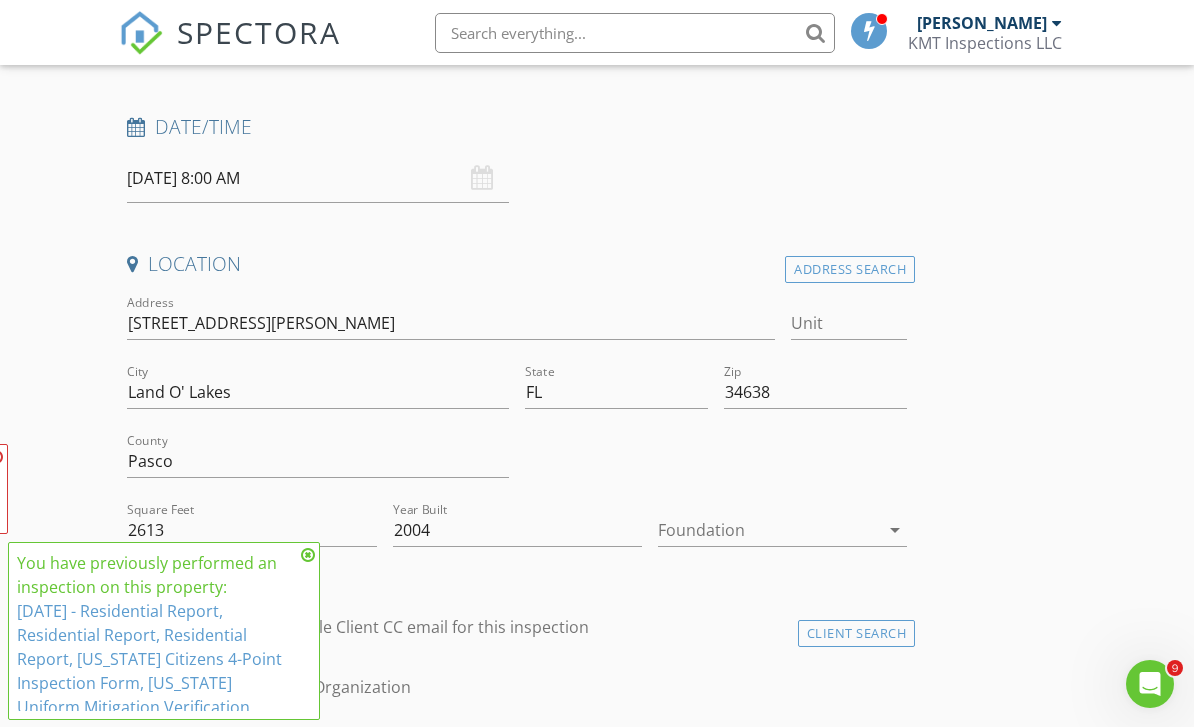 scroll, scrollTop: 296, scrollLeft: 0, axis: vertical 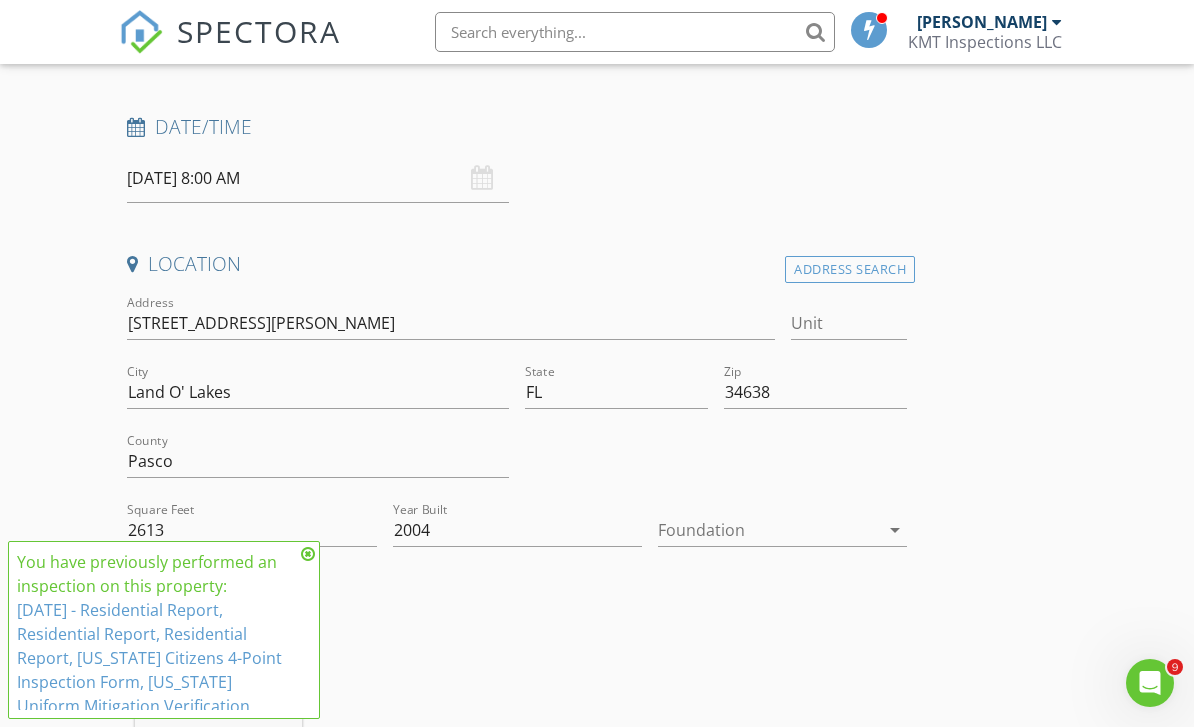 click at bounding box center [308, 554] 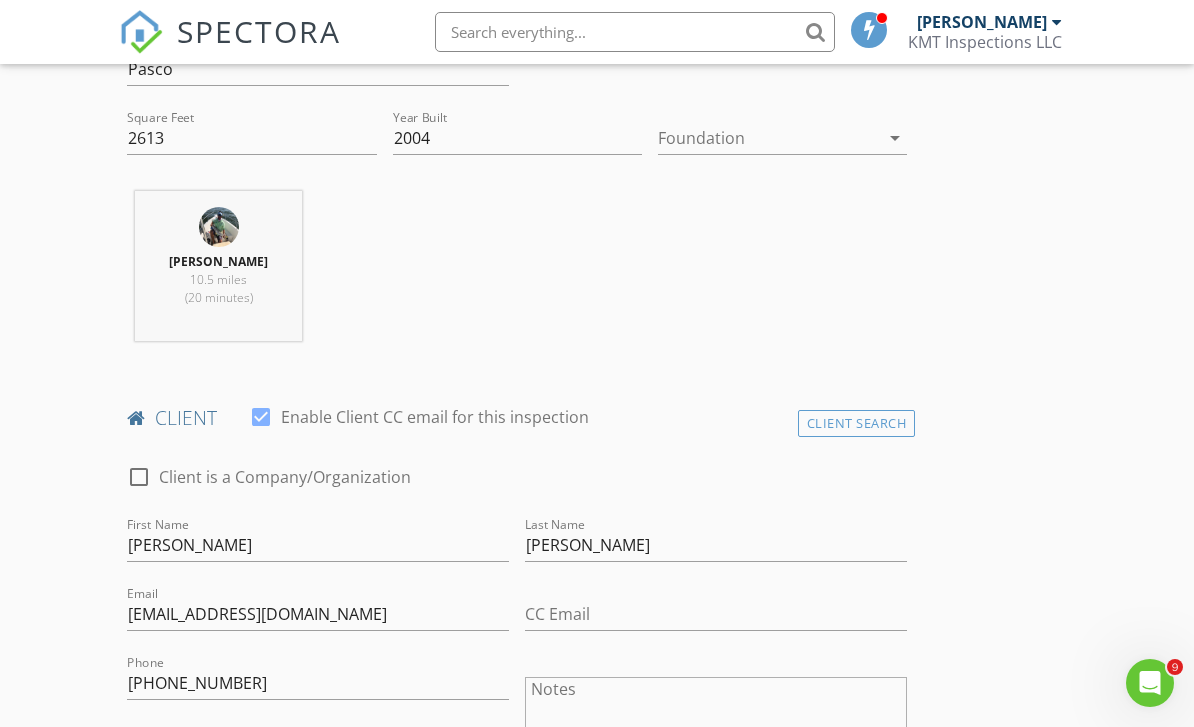 scroll, scrollTop: 698, scrollLeft: 0, axis: vertical 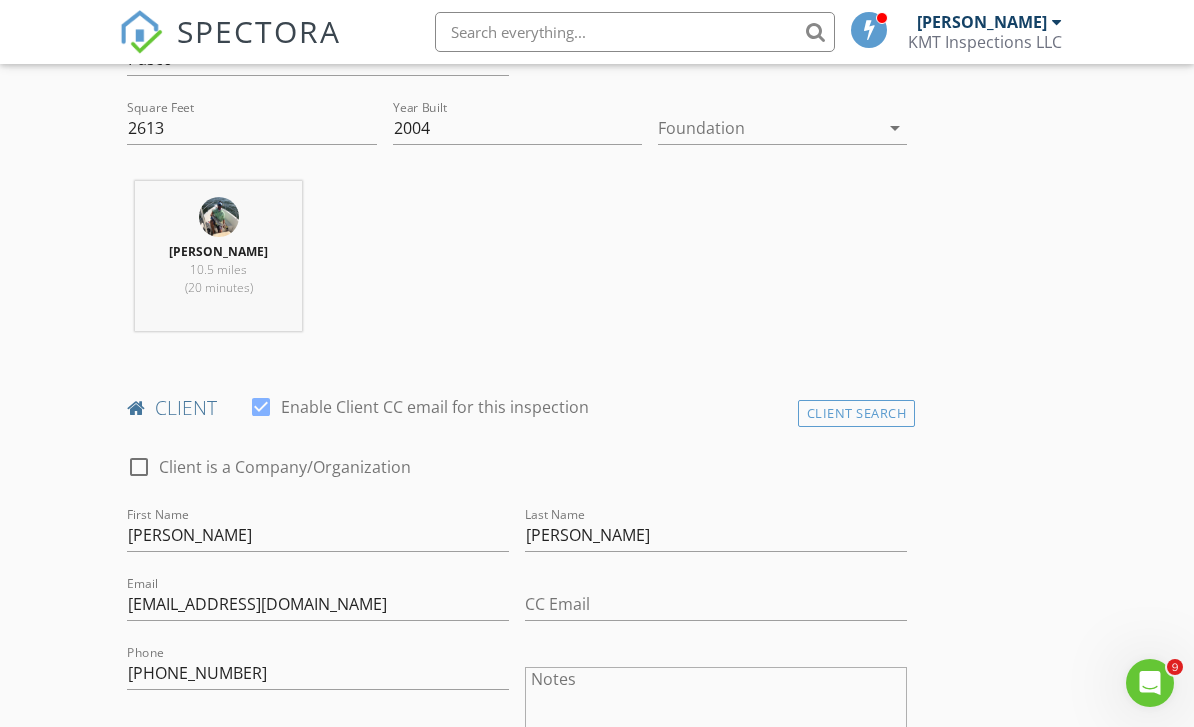 click at bounding box center [768, 128] 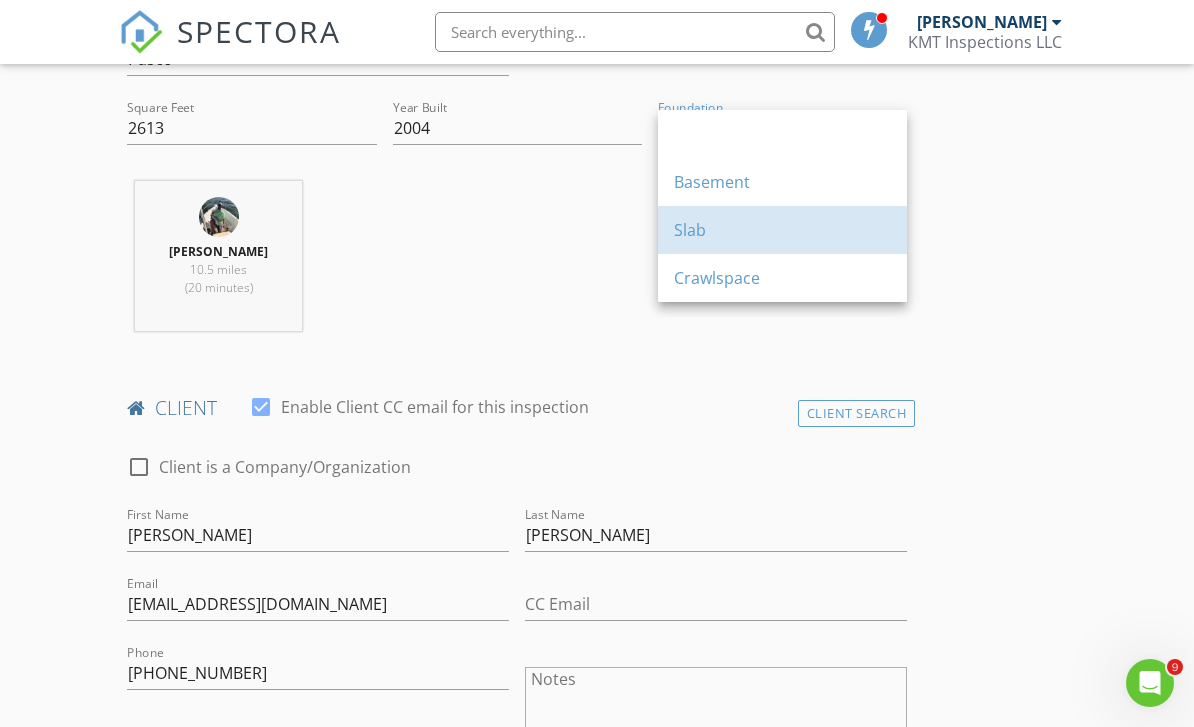 click on "Slab" at bounding box center [782, 230] 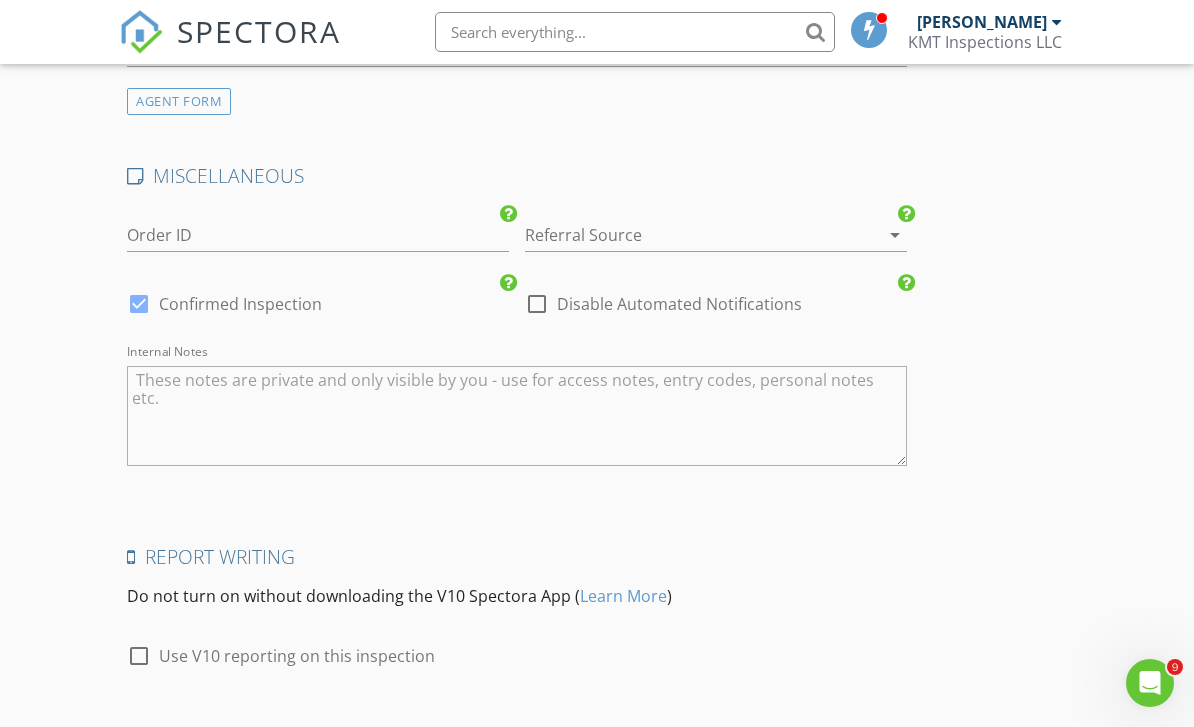 scroll, scrollTop: 3250, scrollLeft: 0, axis: vertical 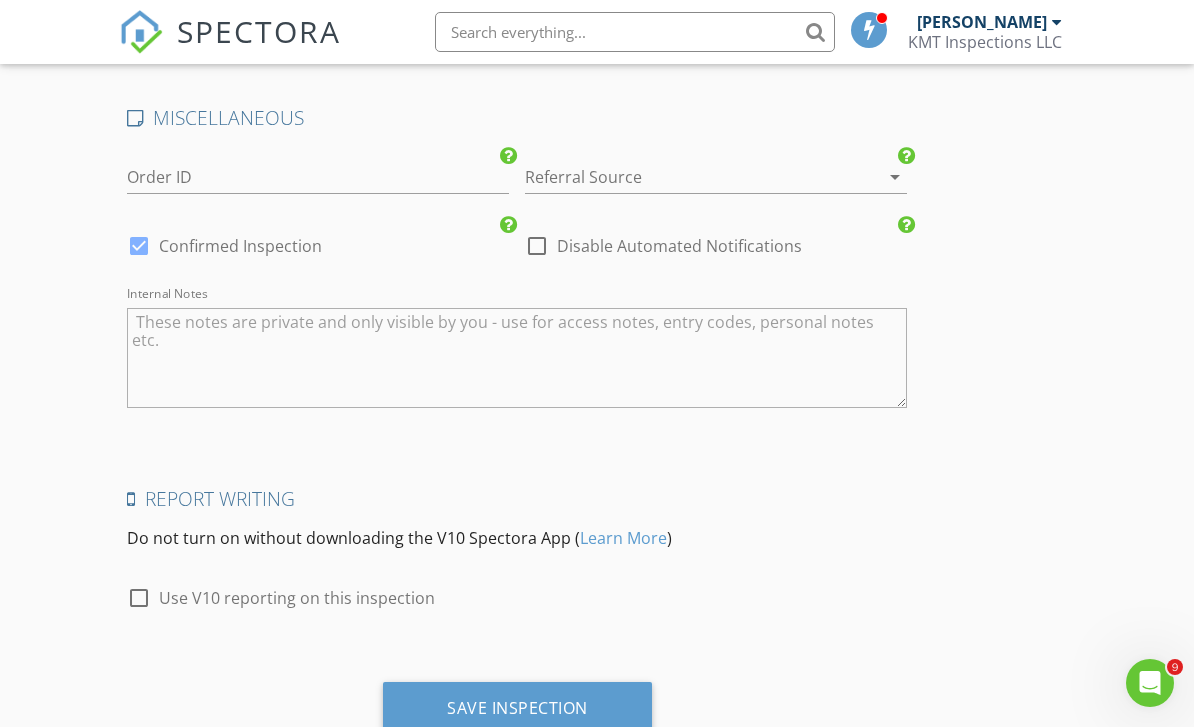 click on "Save Inspection" at bounding box center (517, 709) 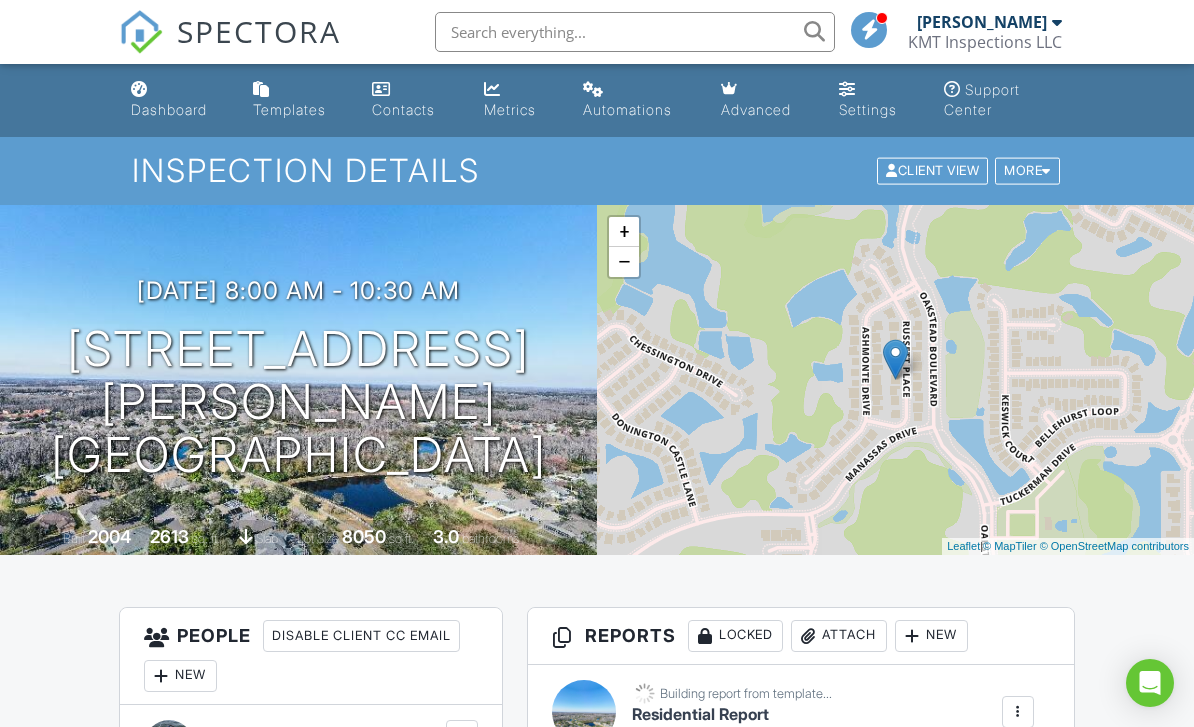 scroll, scrollTop: 0, scrollLeft: 0, axis: both 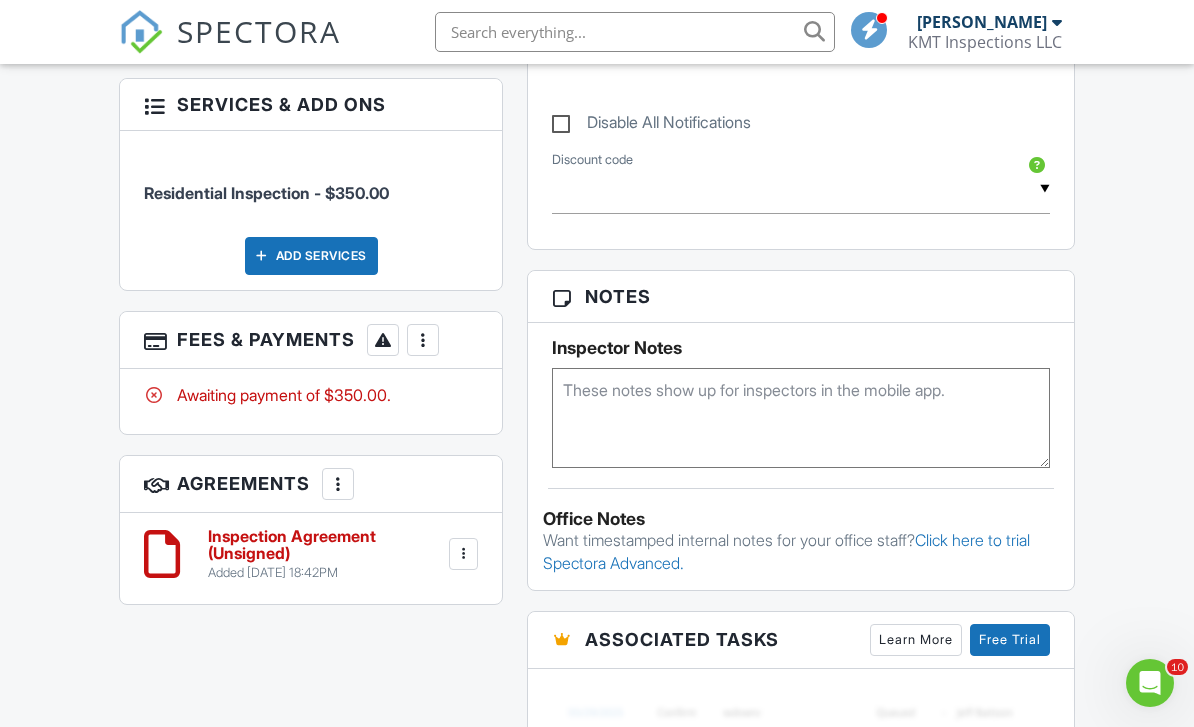 click on "More" at bounding box center [423, 340] 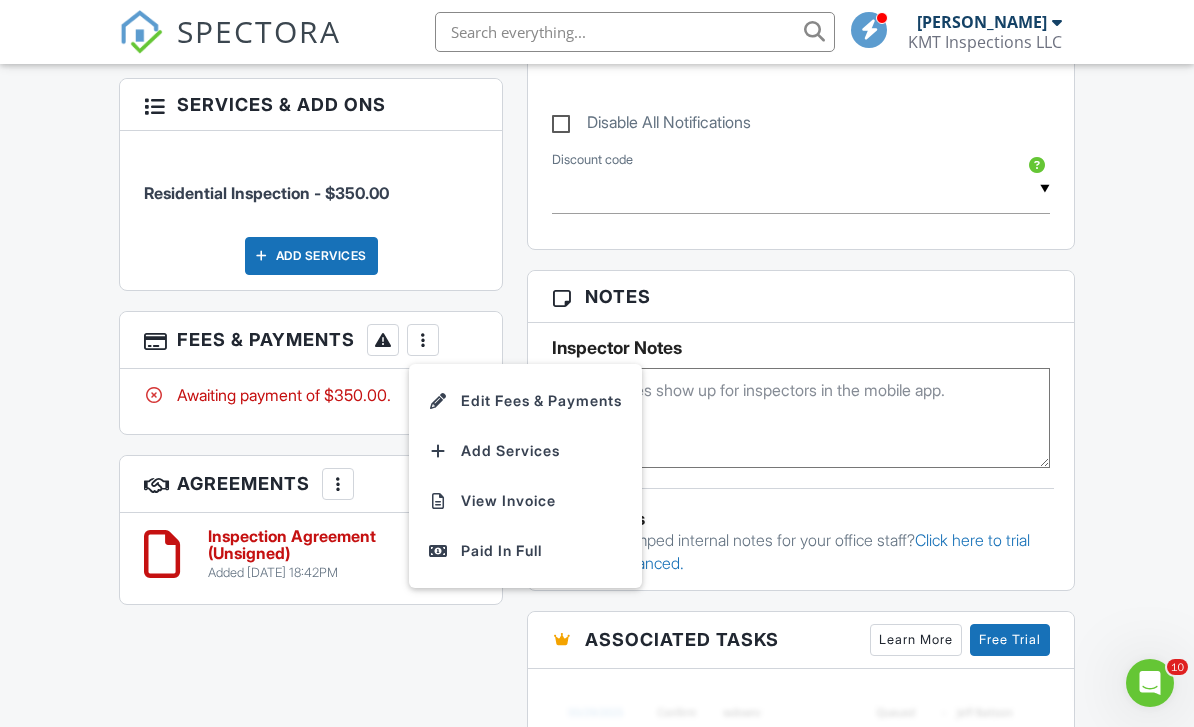 click on "View Invoice" at bounding box center (525, 501) 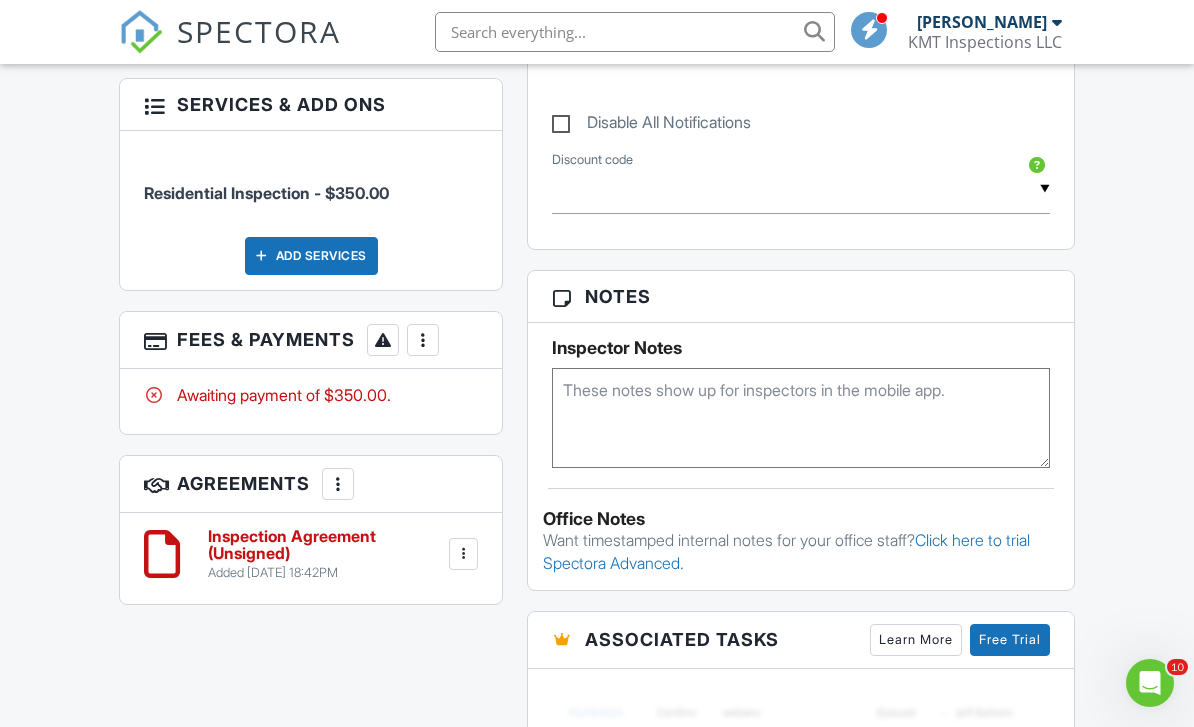 scroll, scrollTop: 1141, scrollLeft: 0, axis: vertical 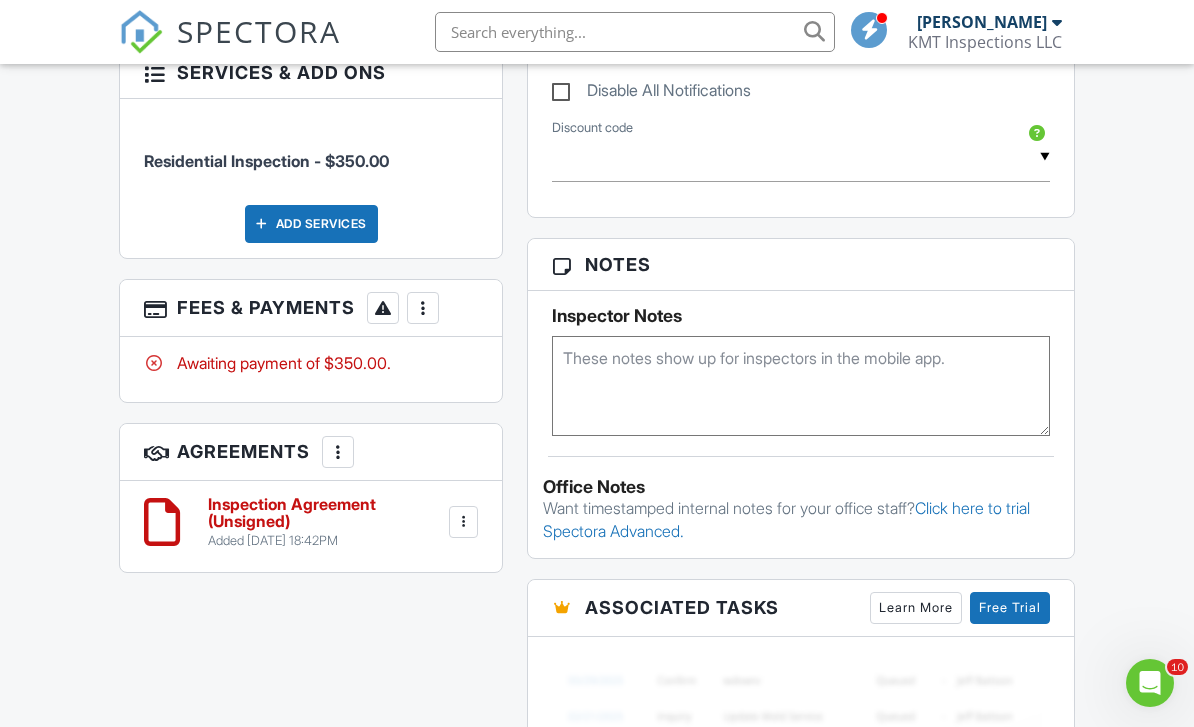 click on "More" at bounding box center (423, 308) 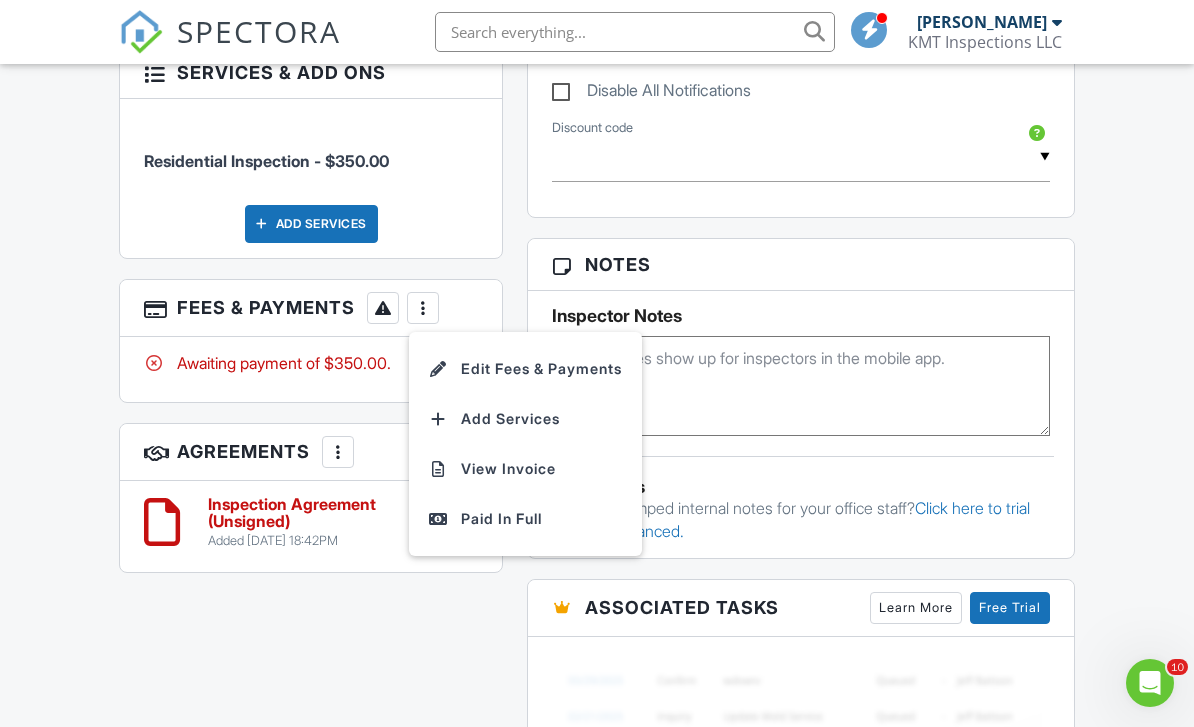 click on "Paid In Full" at bounding box center [525, 519] 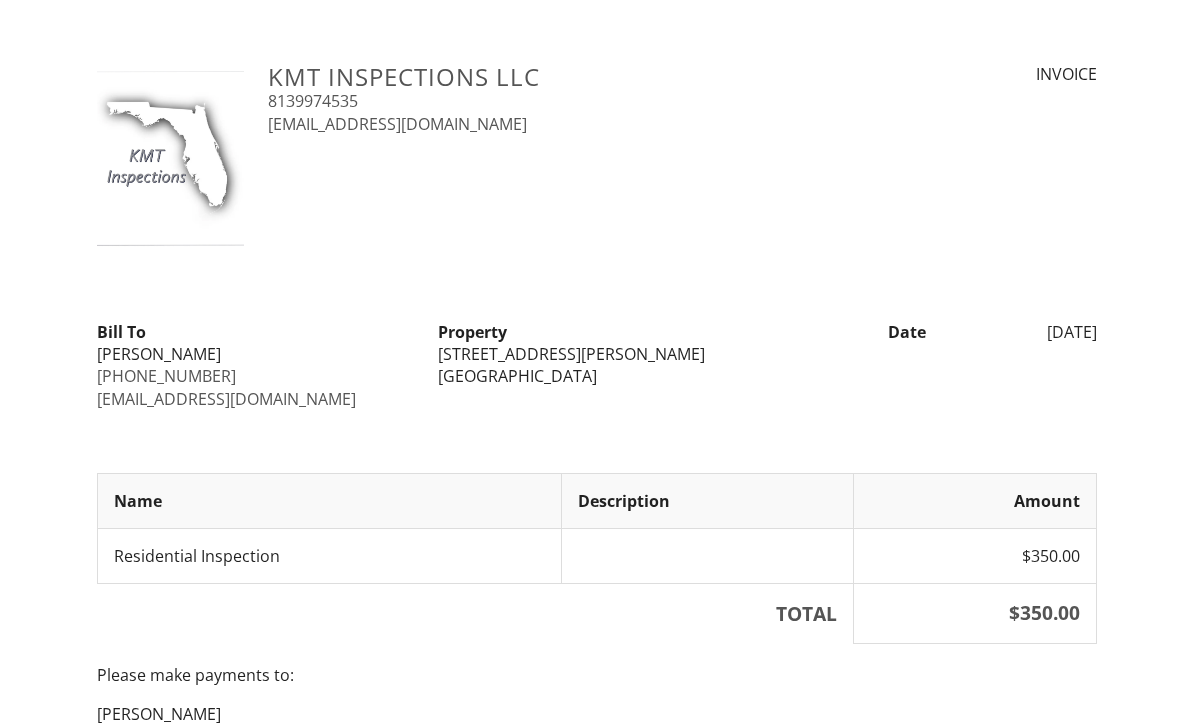 scroll, scrollTop: 0, scrollLeft: 0, axis: both 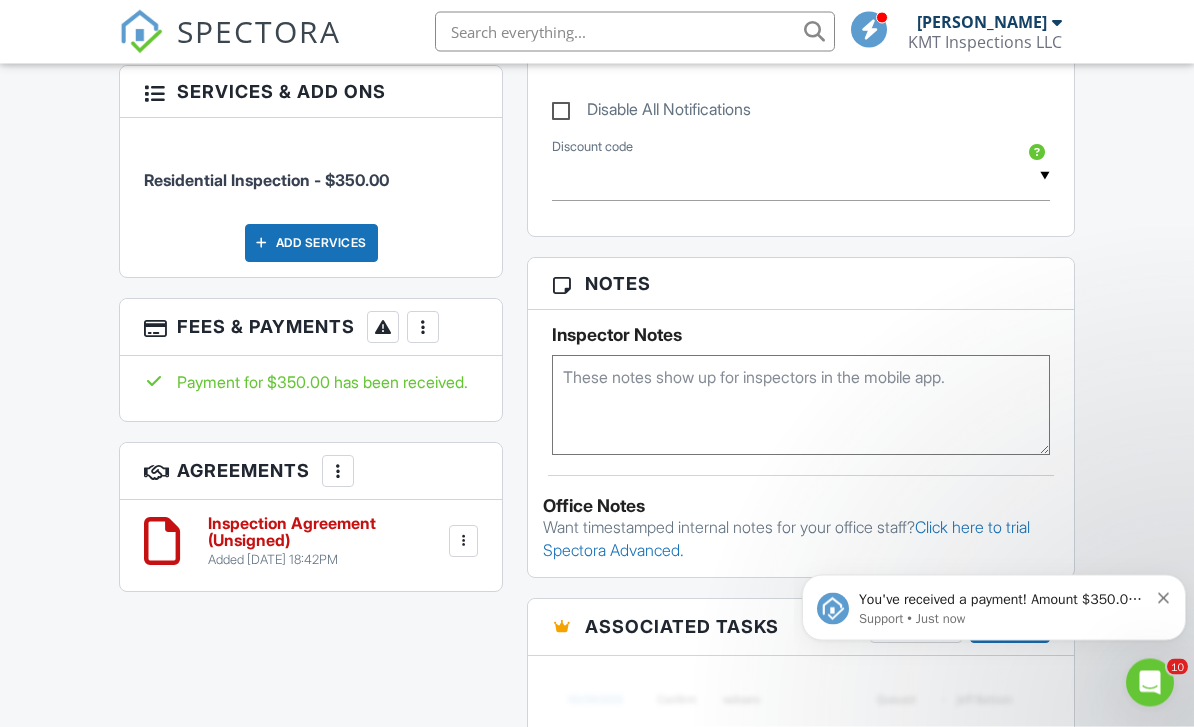 click on "More" at bounding box center (423, 328) 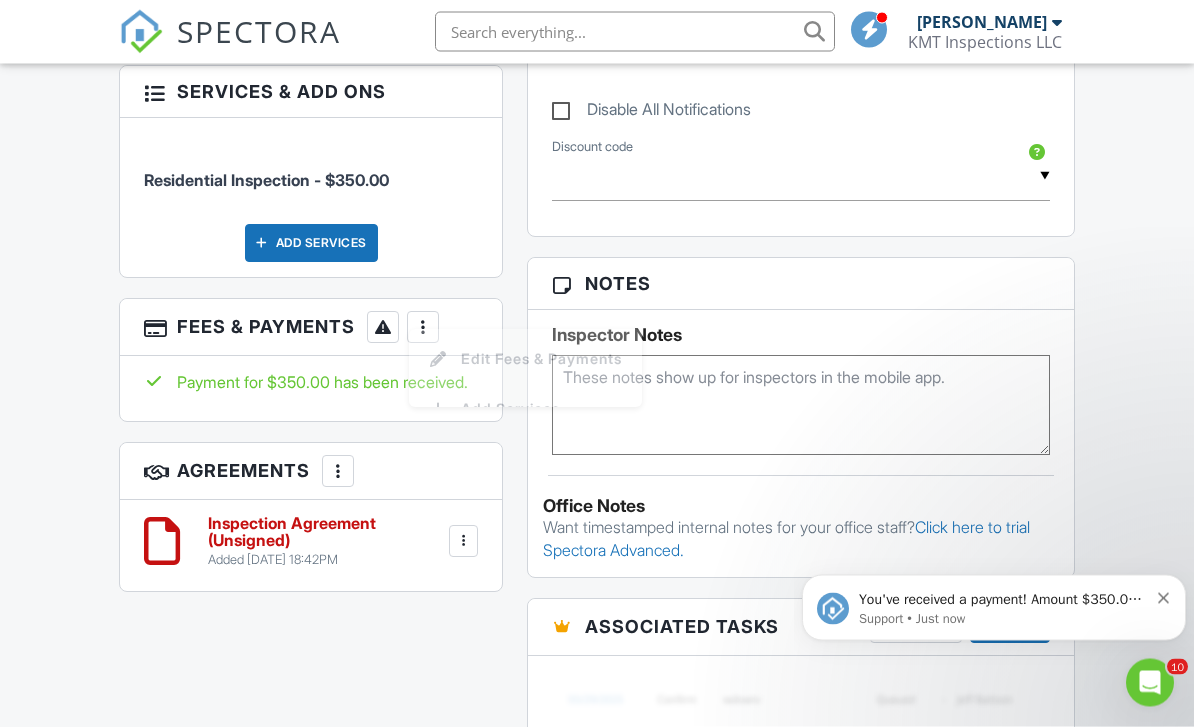 scroll, scrollTop: 1122, scrollLeft: 0, axis: vertical 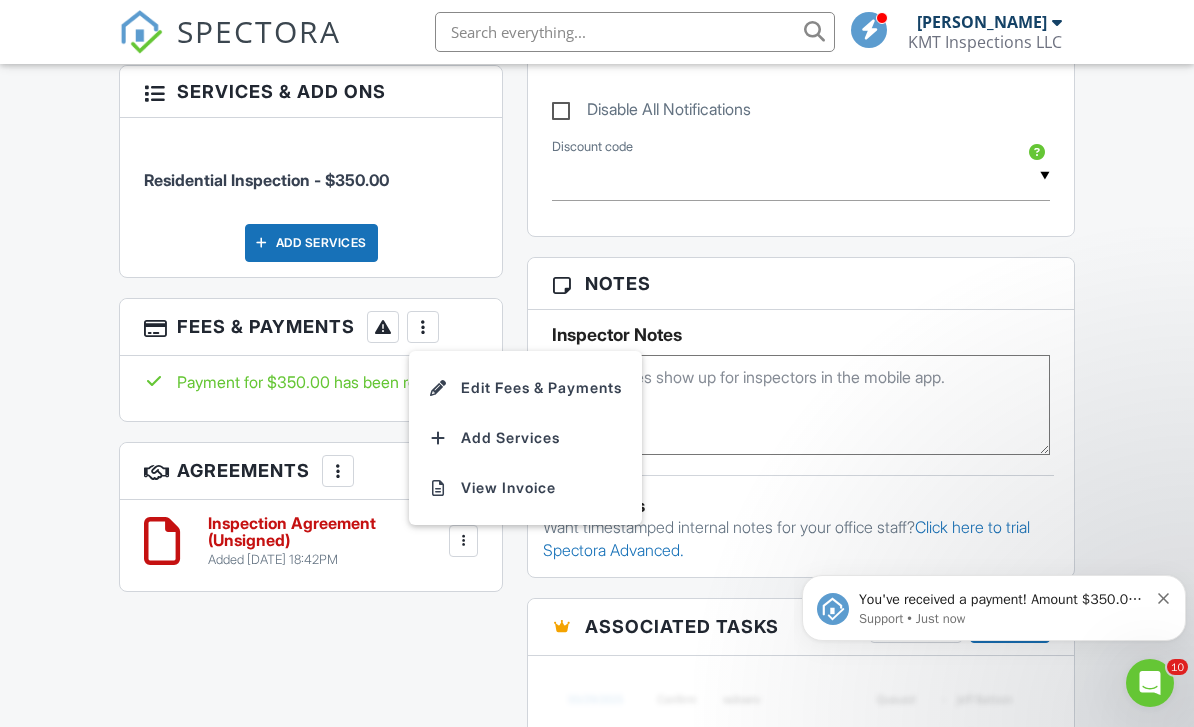 click on "View Invoice" at bounding box center (525, 488) 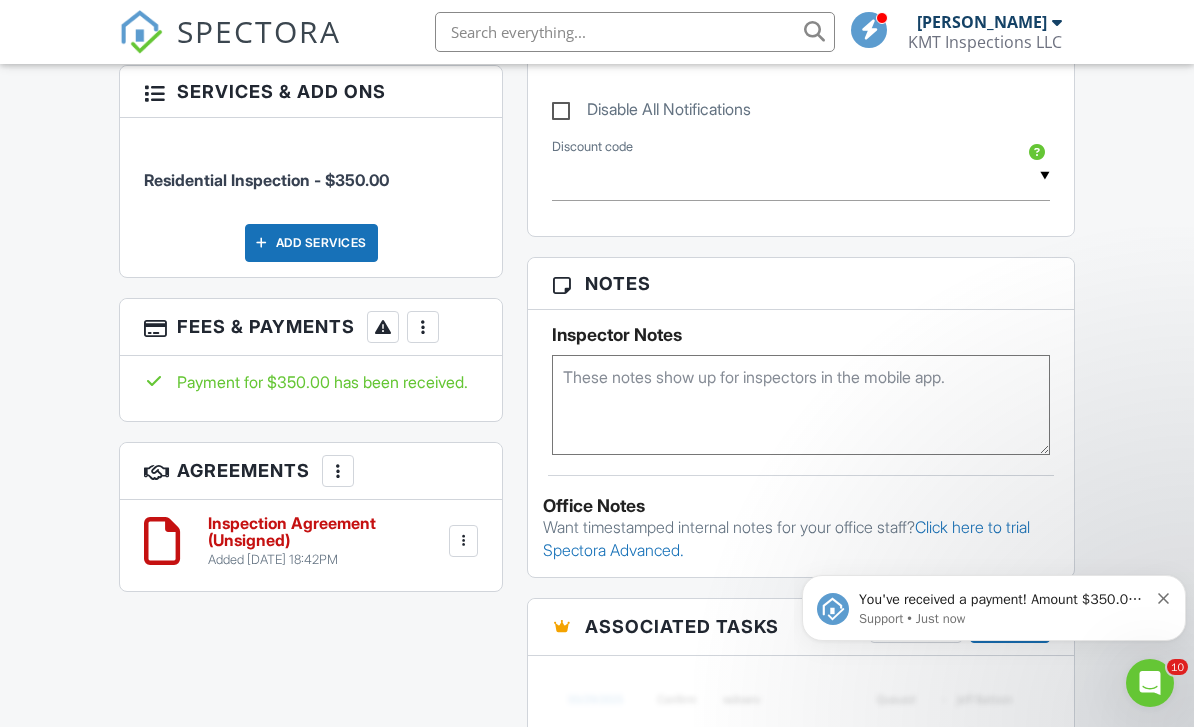 scroll, scrollTop: 1154, scrollLeft: 0, axis: vertical 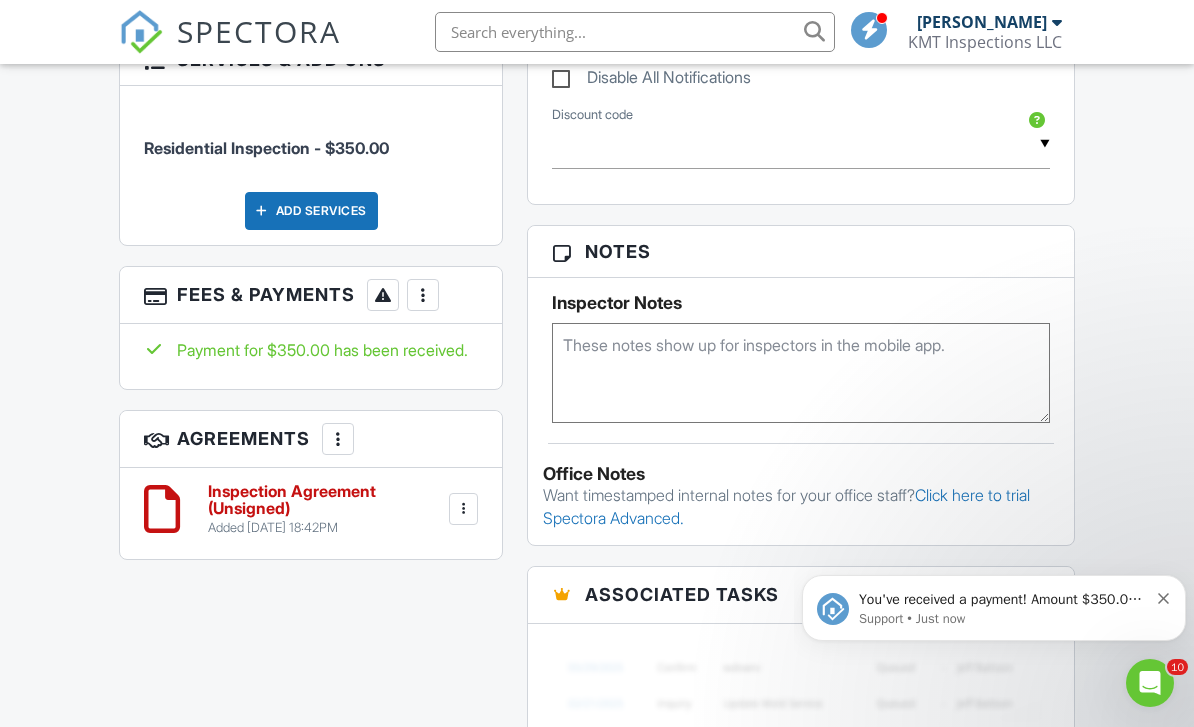 click at bounding box center (423, 295) 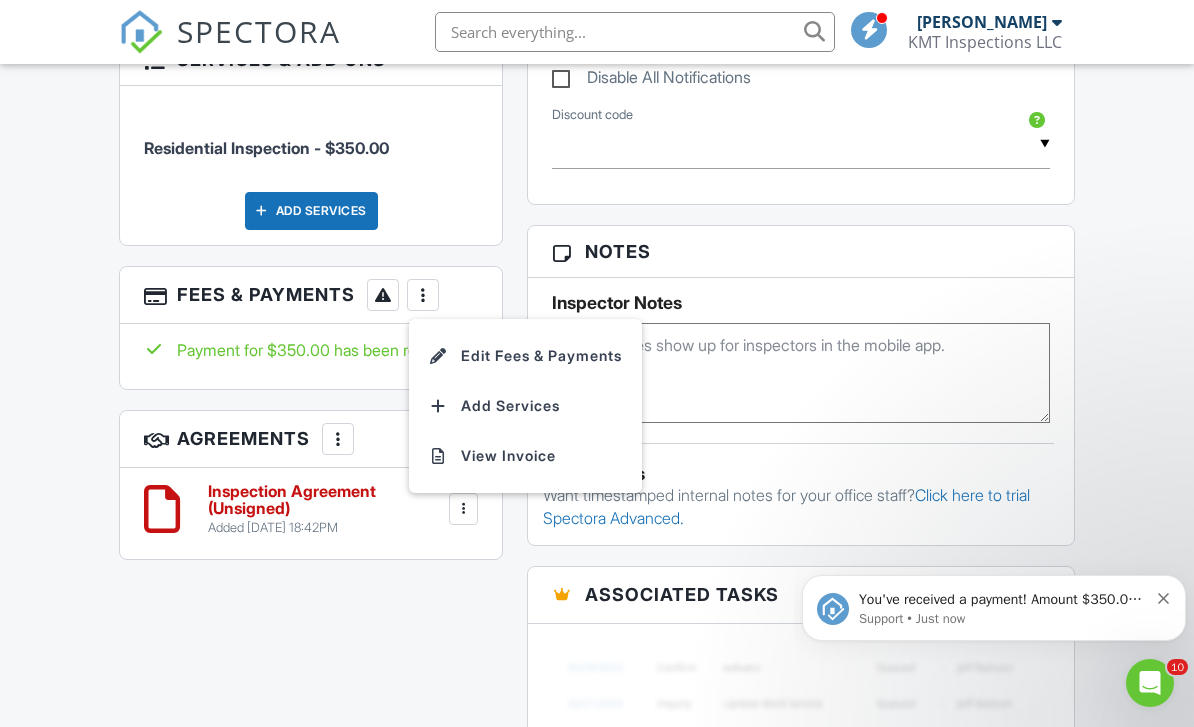click on "Edit Fees & Payments" at bounding box center (525, 356) 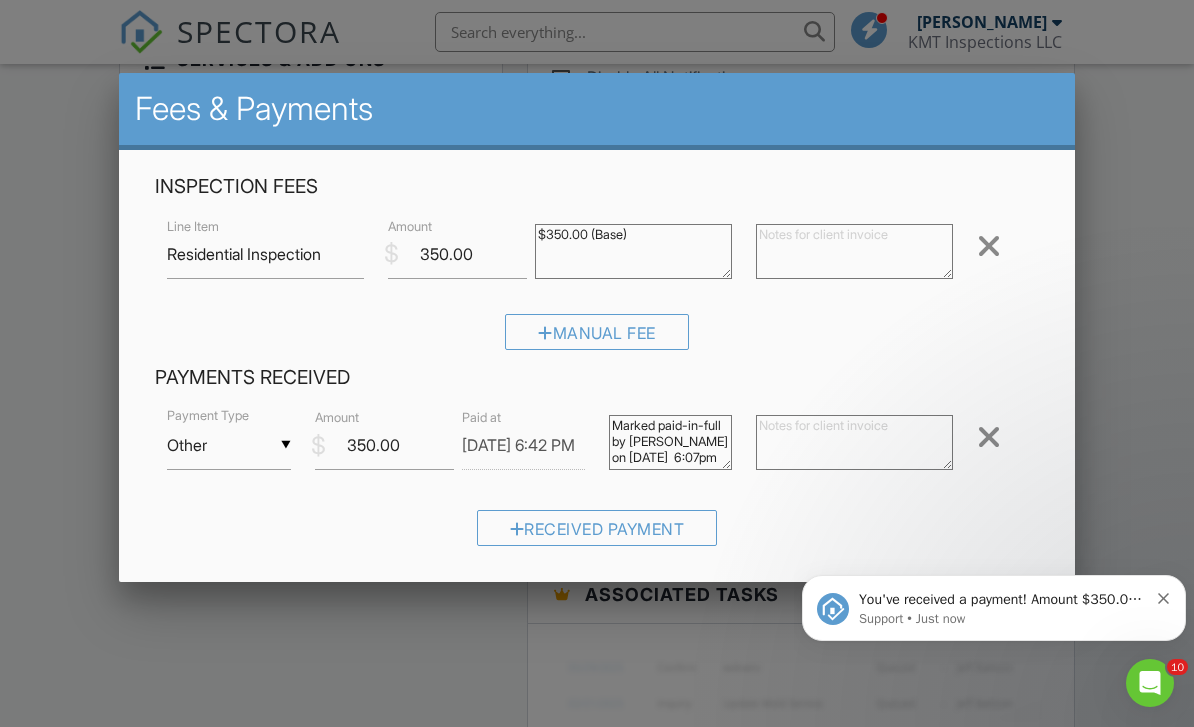 click on "07/09/2025 6:42 PM" at bounding box center (523, 445) 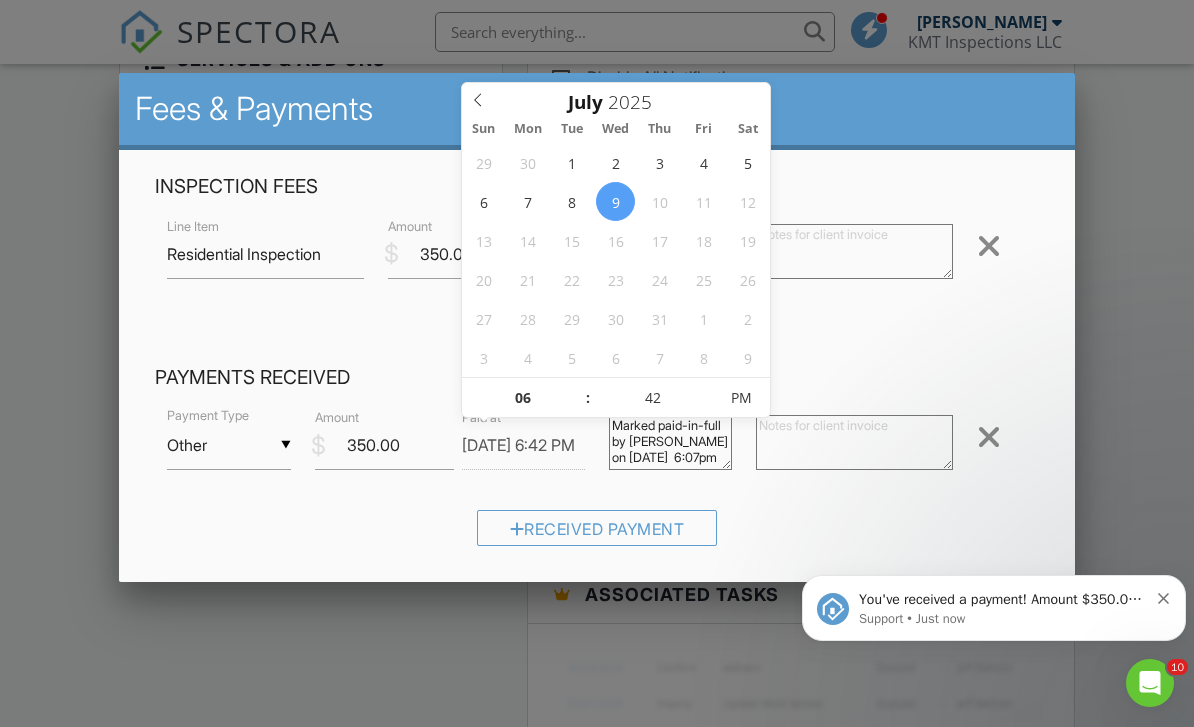 click 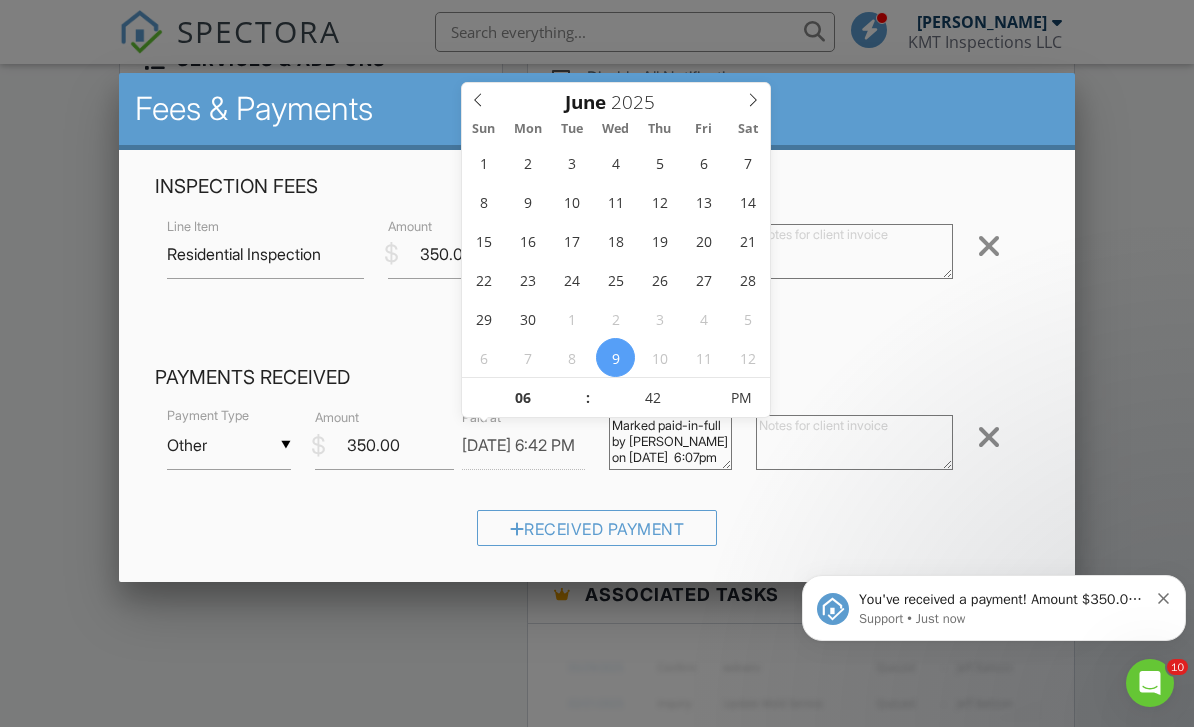 click at bounding box center [478, 97] 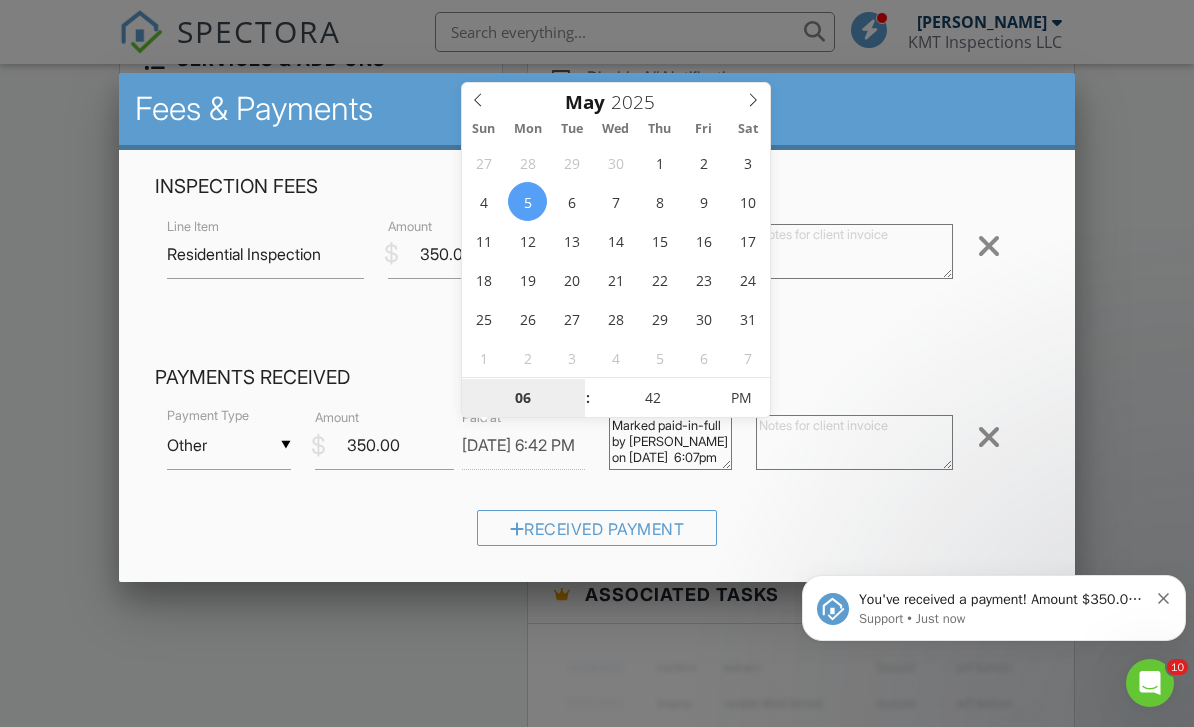 type on "05/05/2025 12:42 PM" 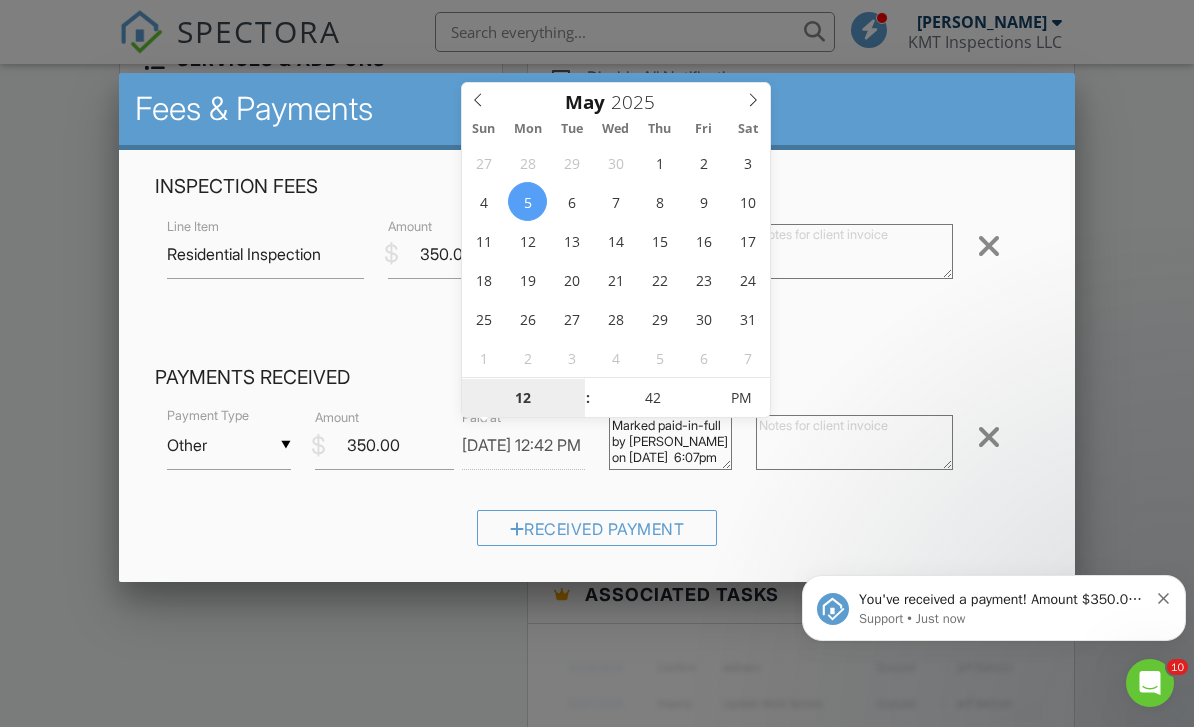 type on "05/05/2025 1:42 PM" 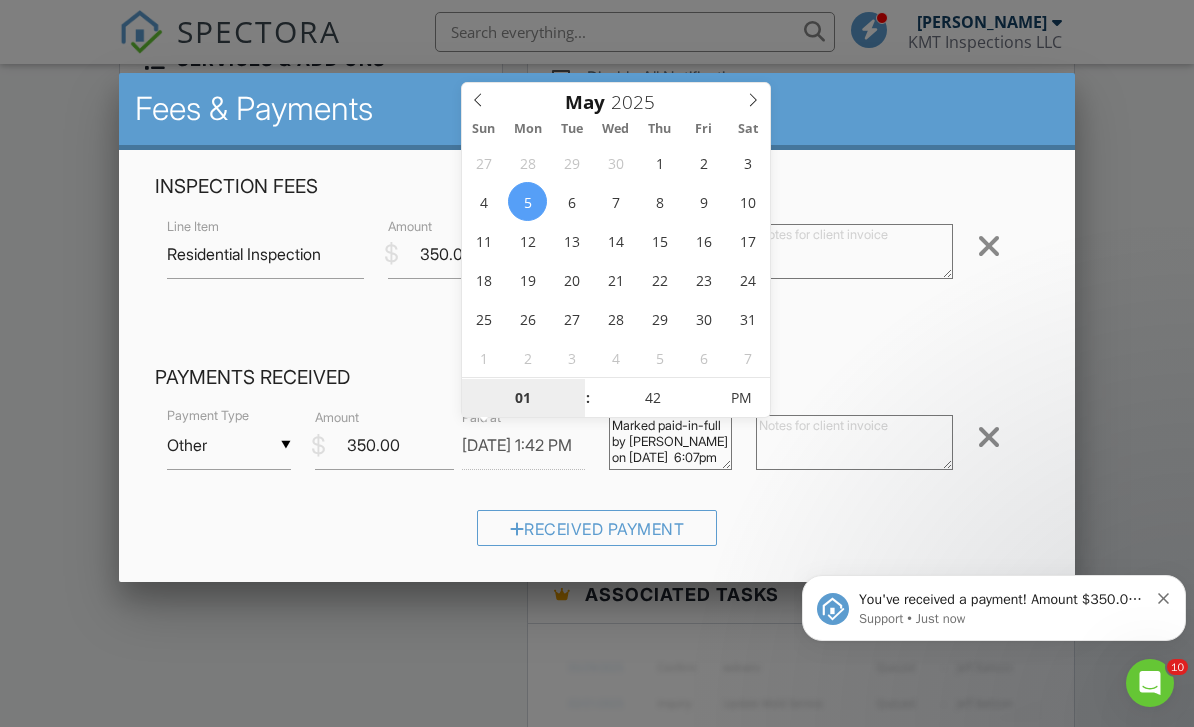 type on "05/05/2025 12:42 PM" 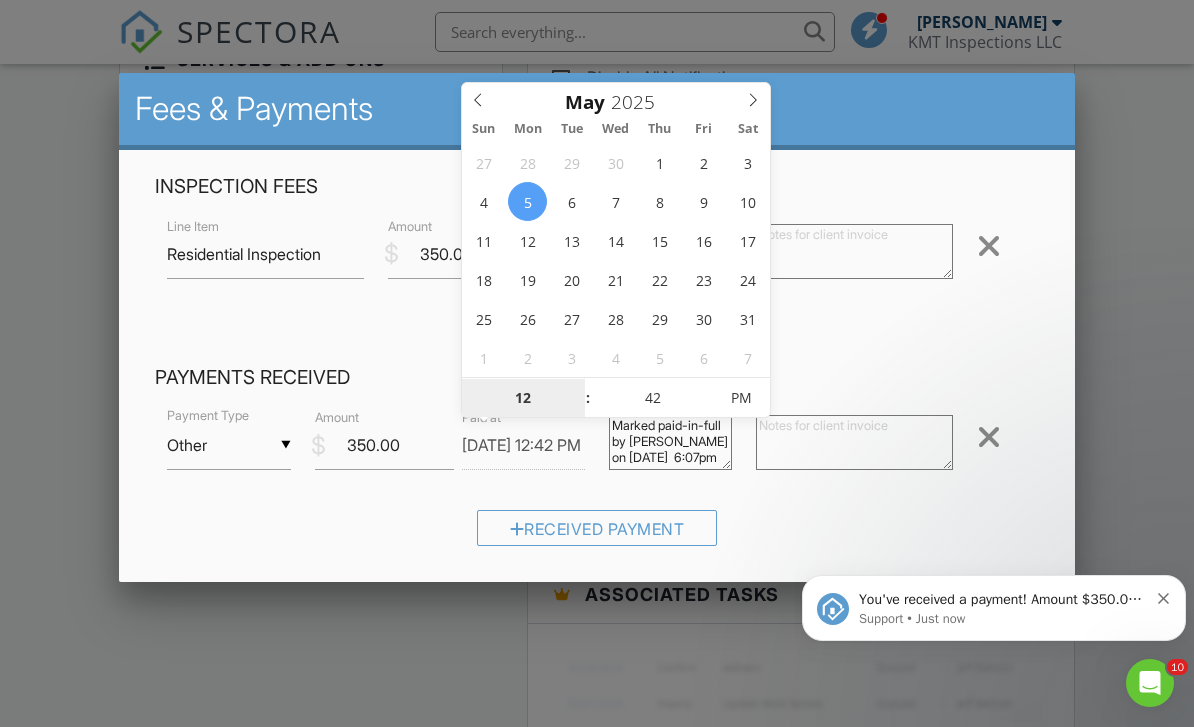 type on "05/05/2025 1:42 PM" 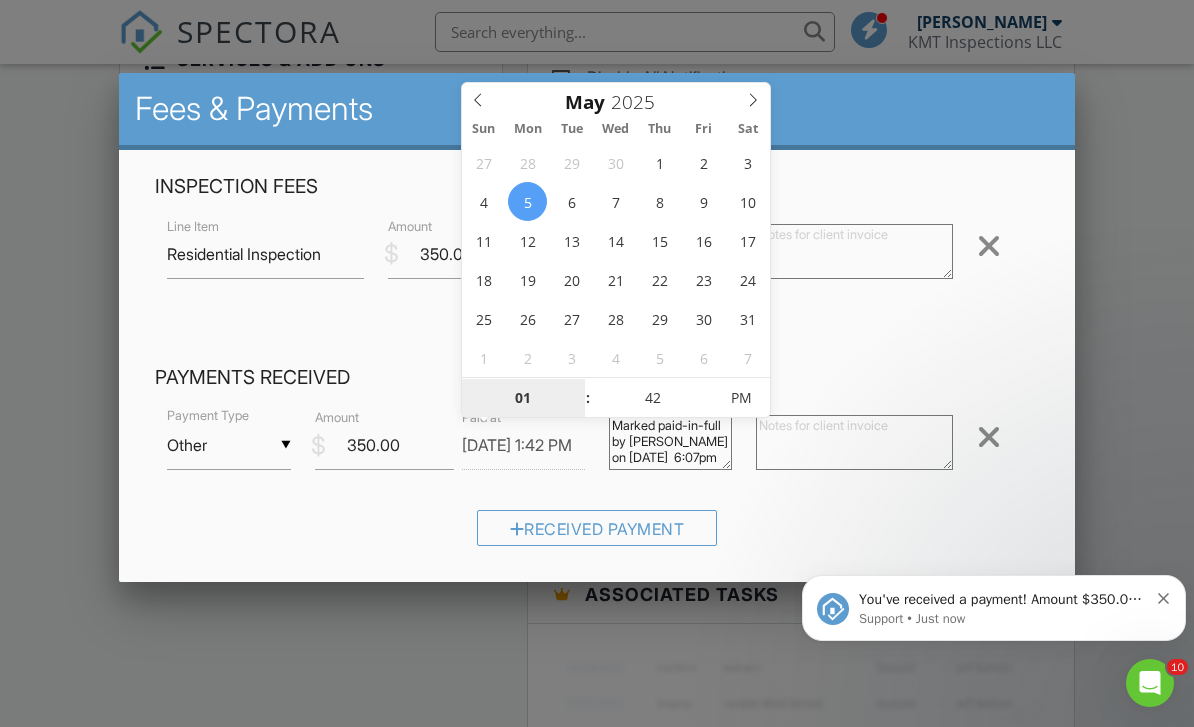 type on "05/05/2025 12:42 PM" 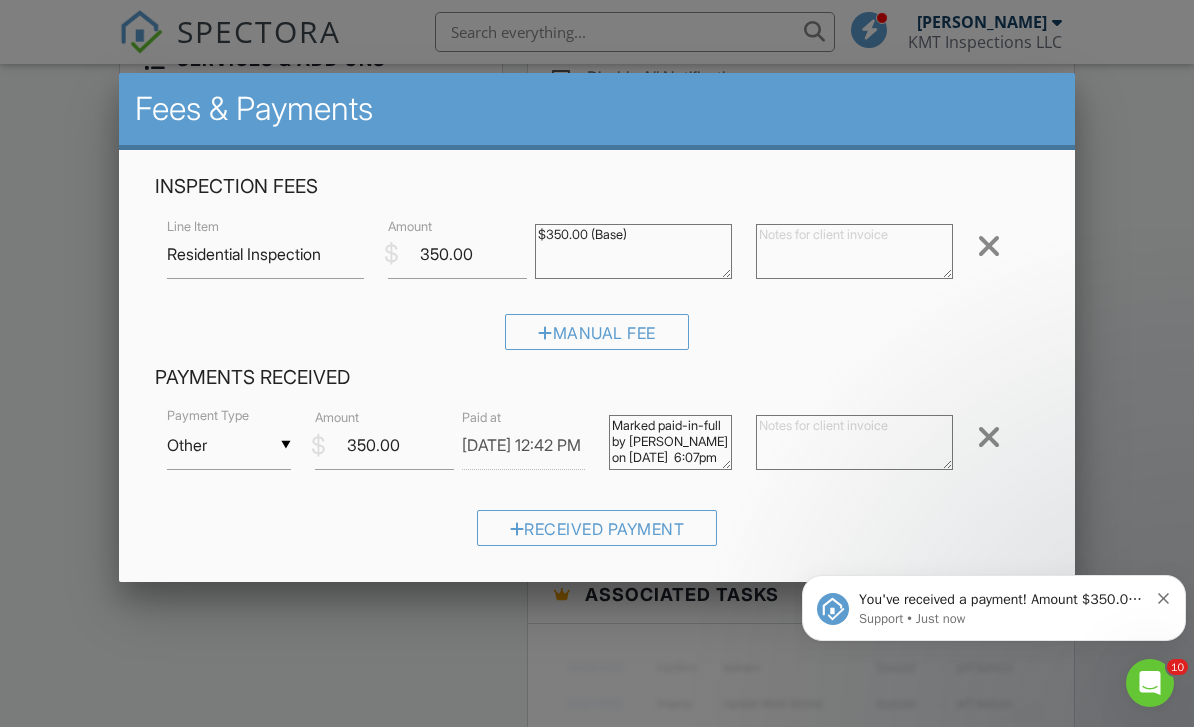 click on "Manual Fee" at bounding box center (596, 339) 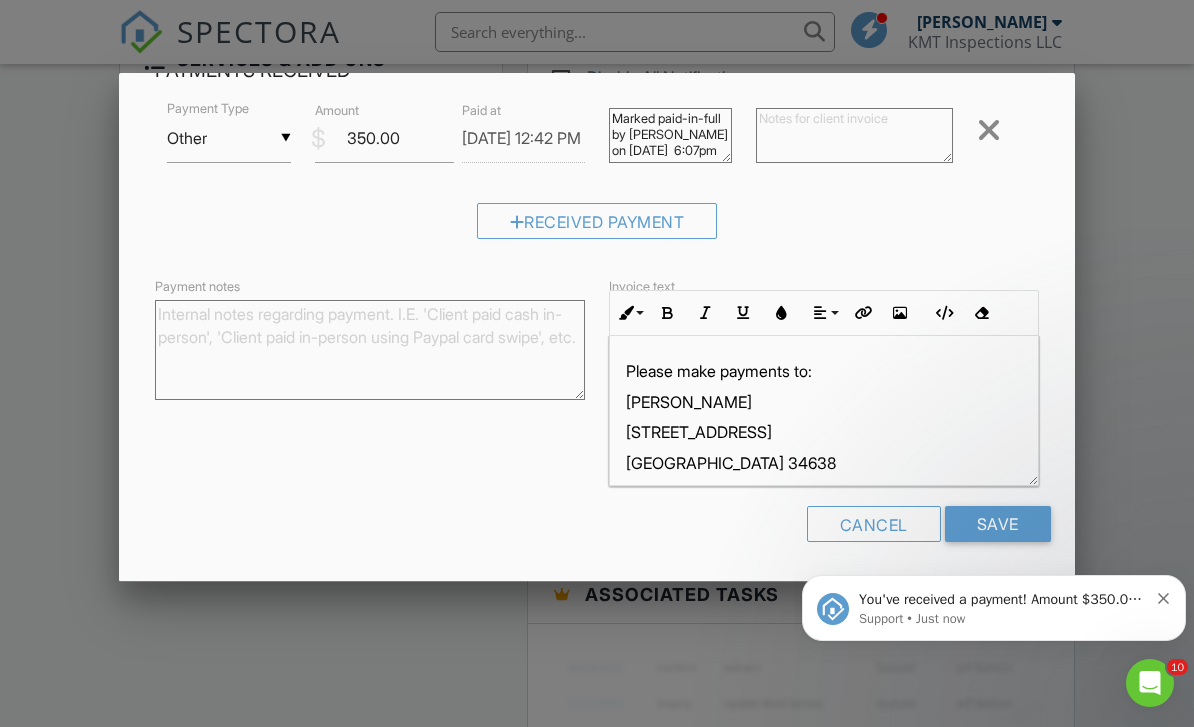 scroll, scrollTop: 305, scrollLeft: 0, axis: vertical 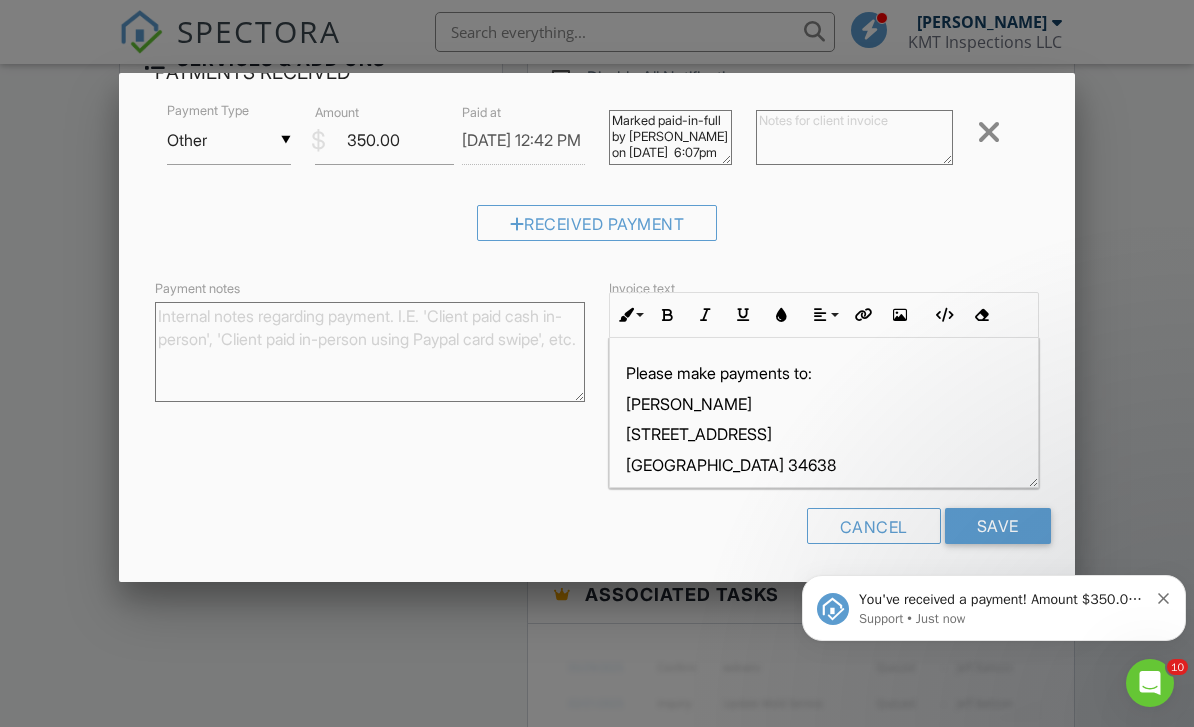 click on "Save" at bounding box center (998, 526) 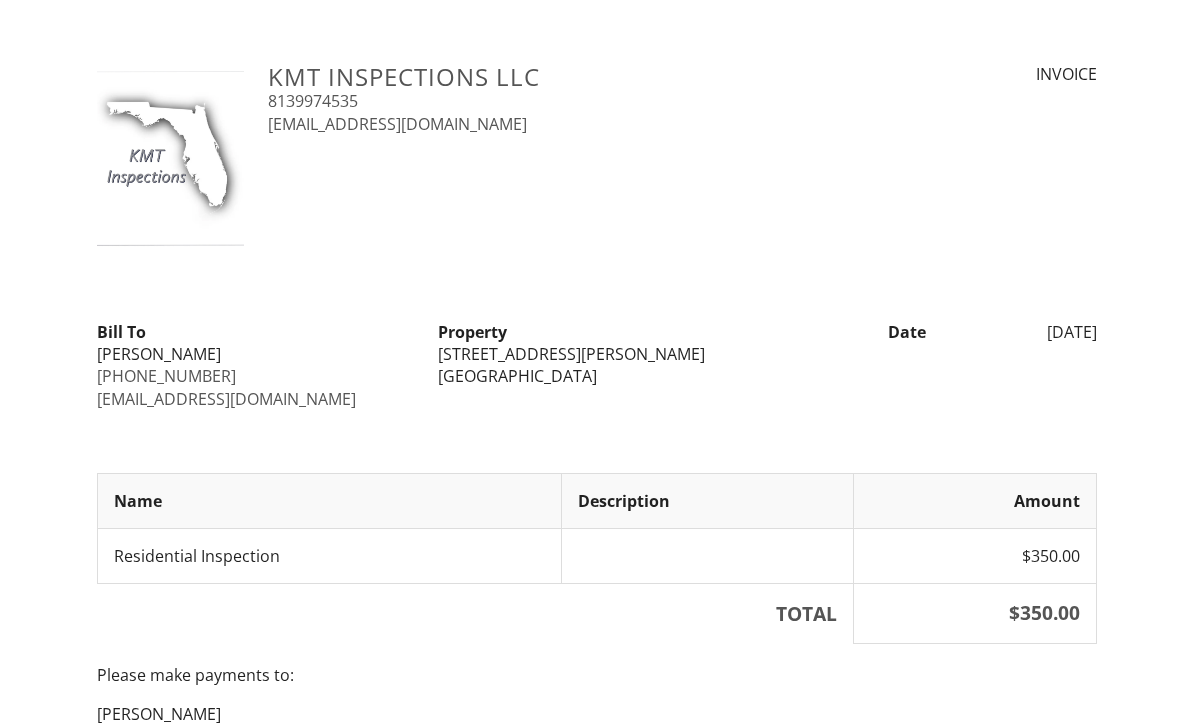 scroll, scrollTop: 0, scrollLeft: 0, axis: both 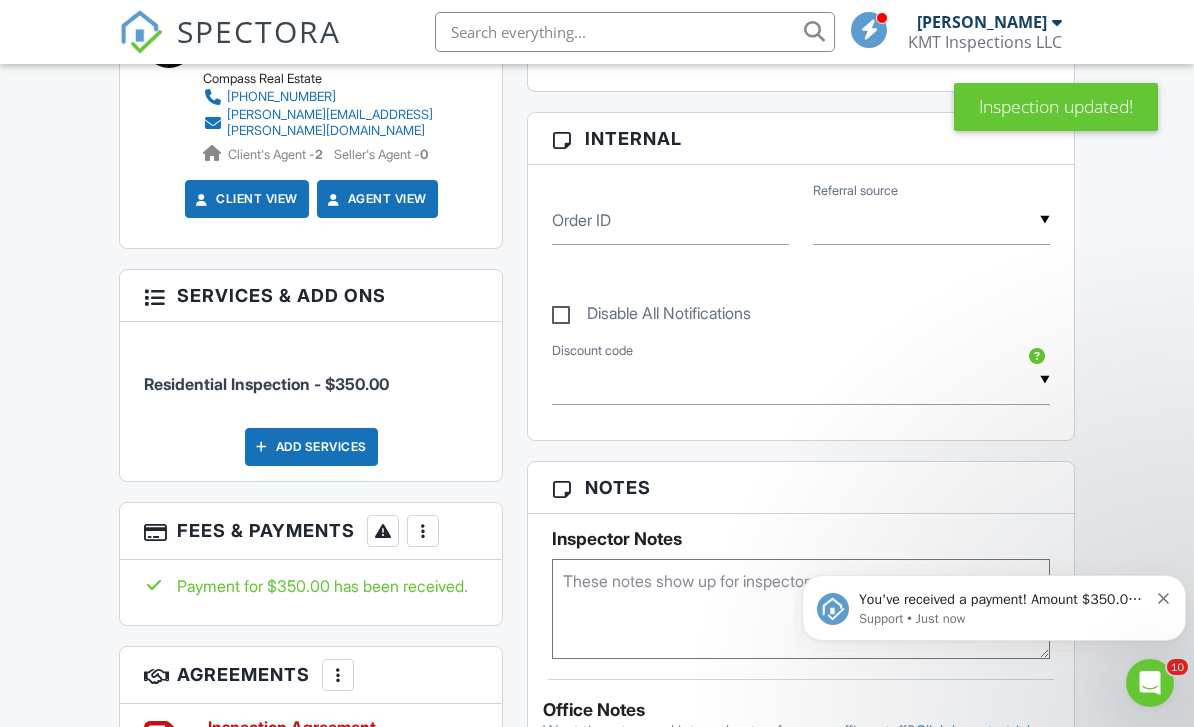 click on "More" at bounding box center [423, 531] 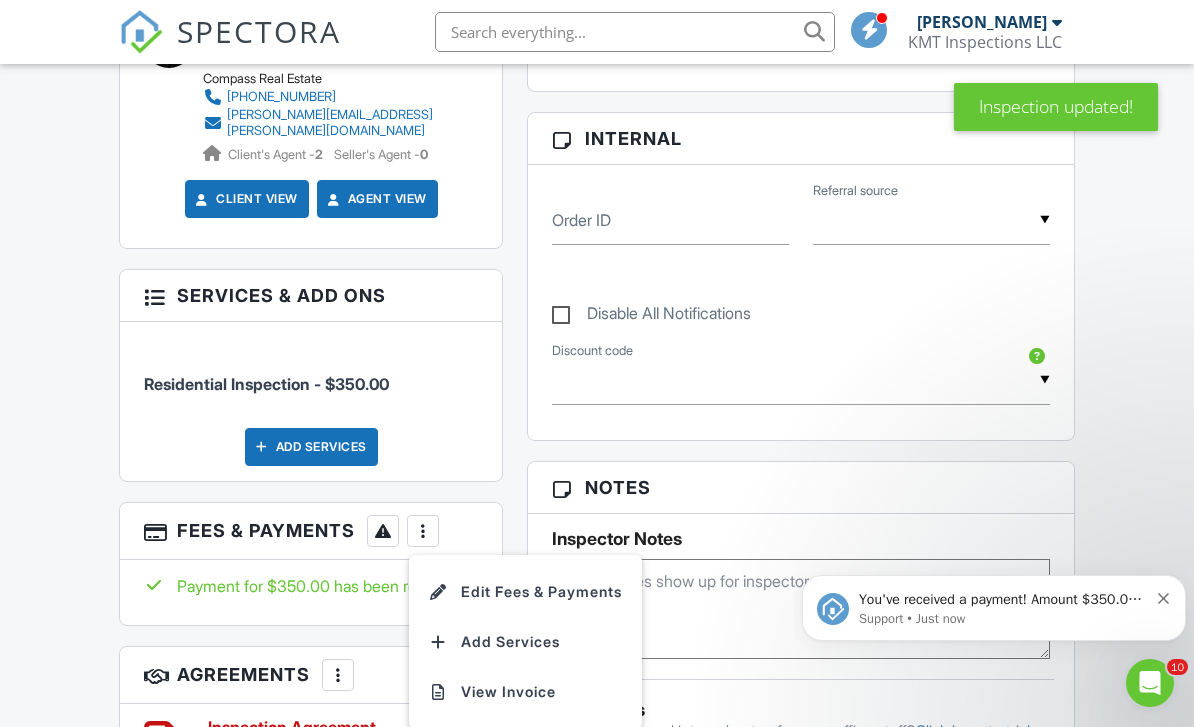 click on "View Invoice" at bounding box center [525, 692] 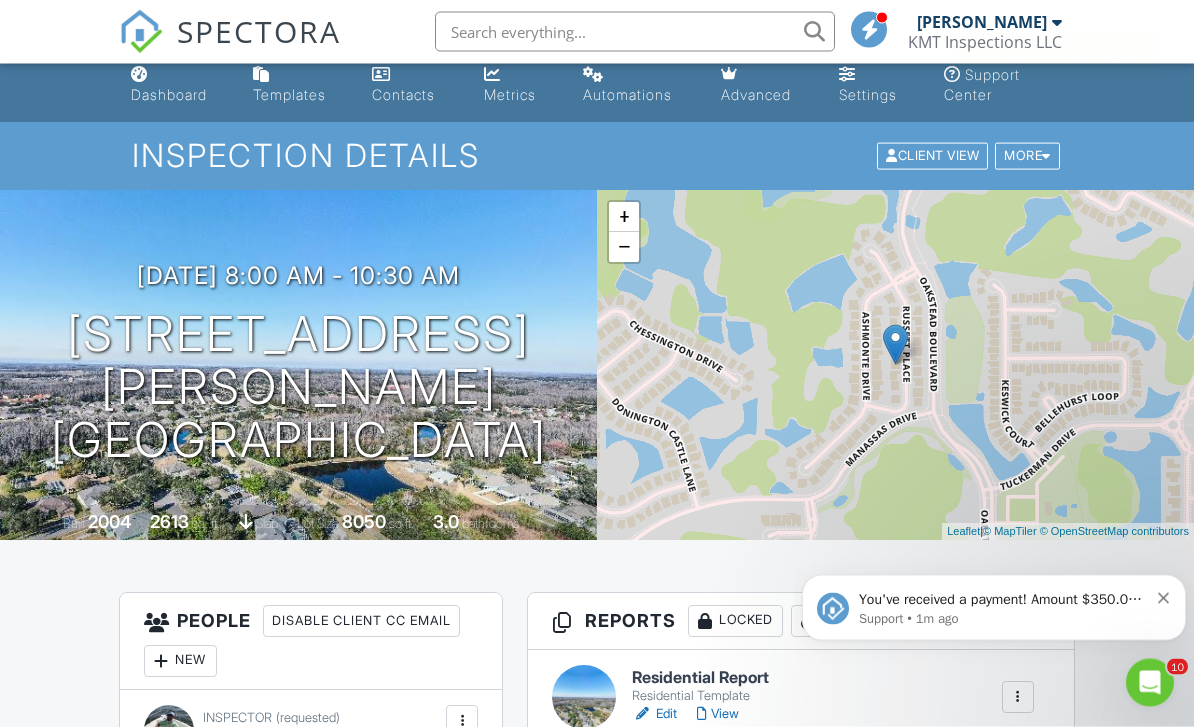 scroll, scrollTop: 0, scrollLeft: 0, axis: both 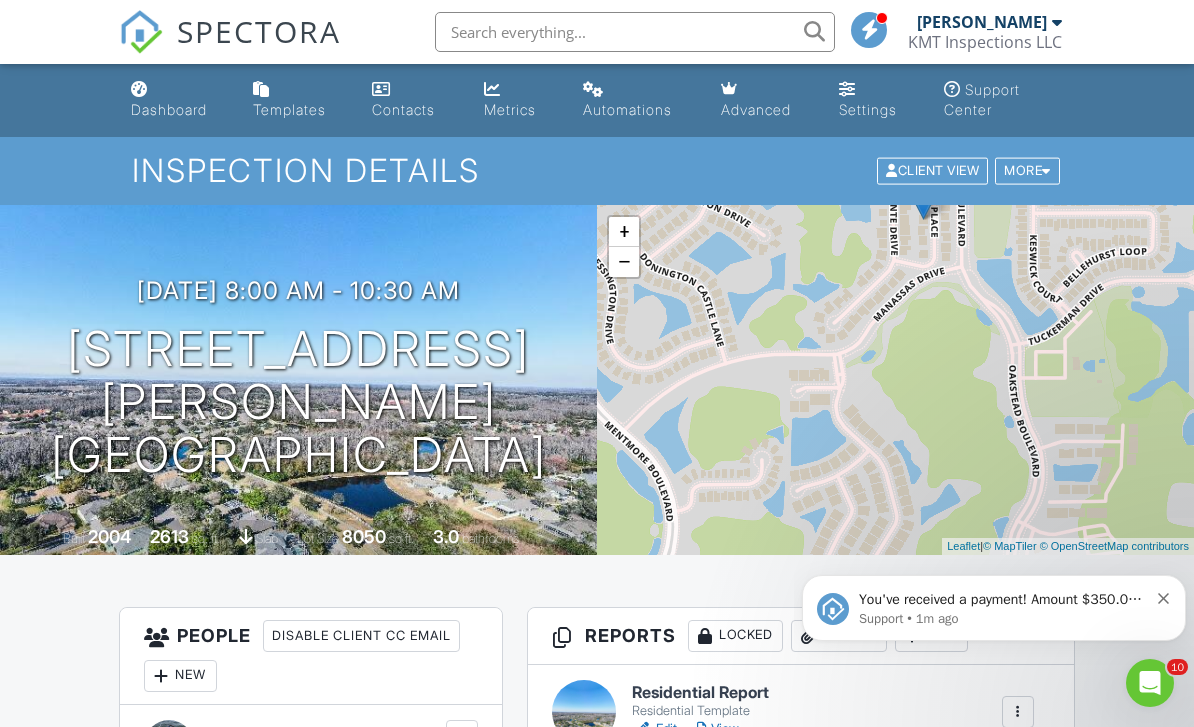 click 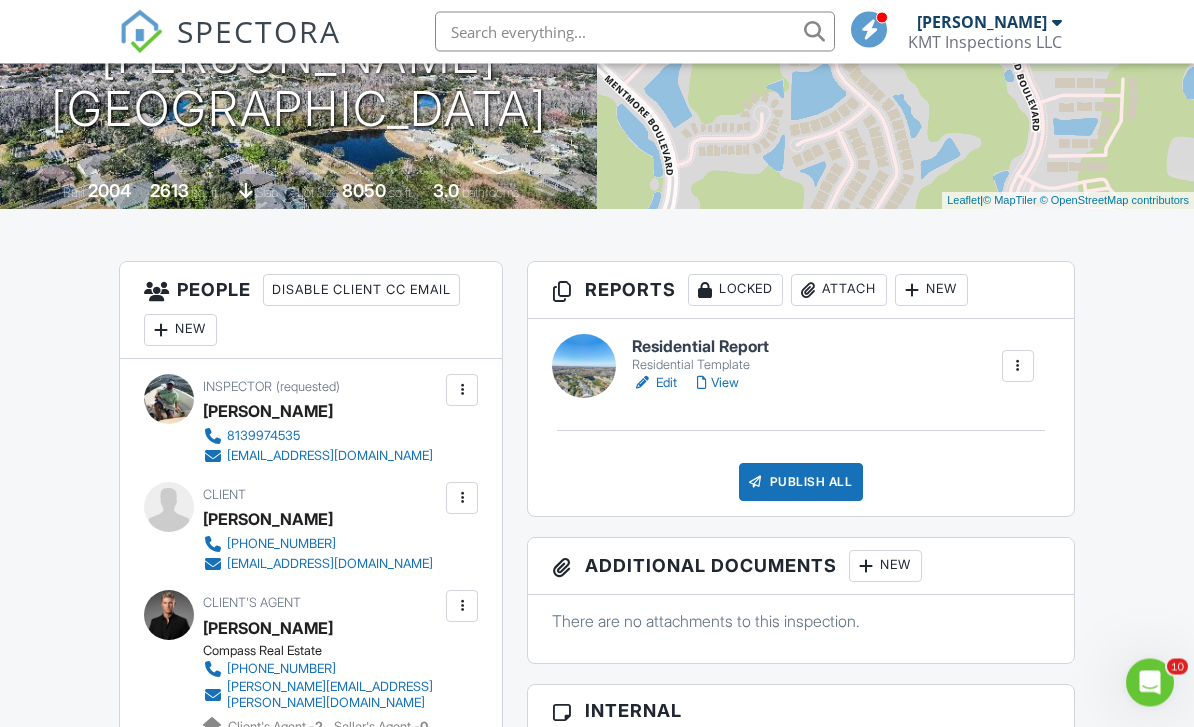 scroll, scrollTop: 392, scrollLeft: 0, axis: vertical 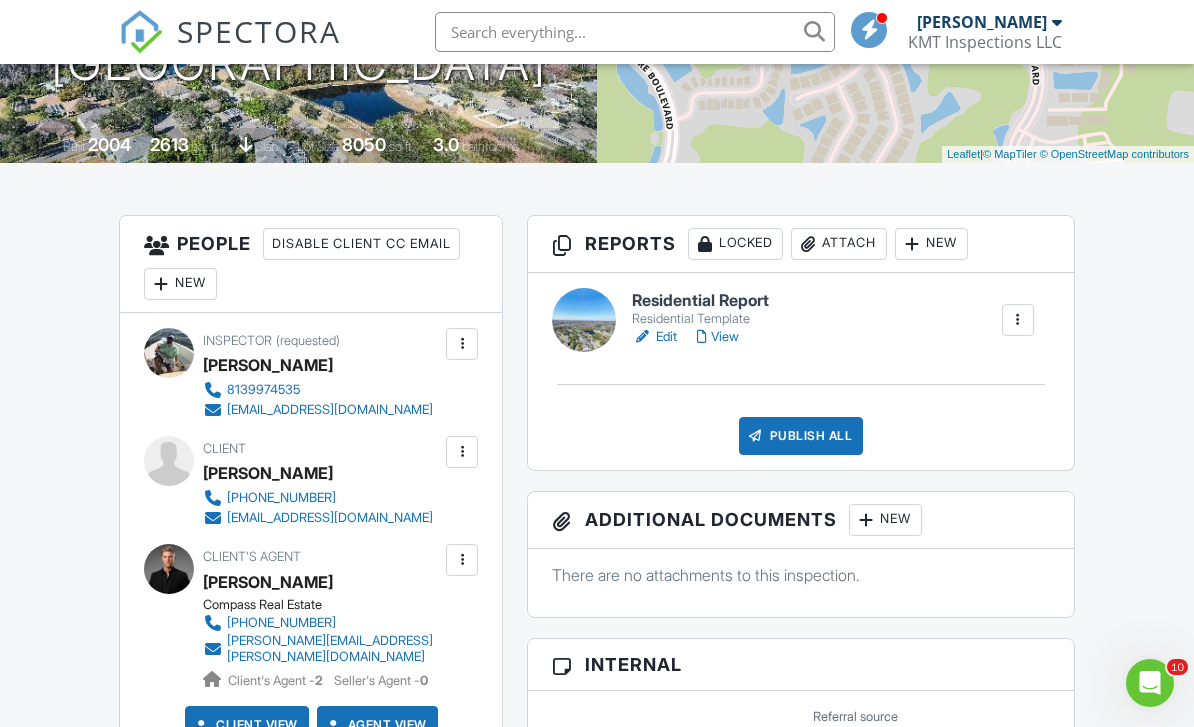 click at bounding box center [1018, 320] 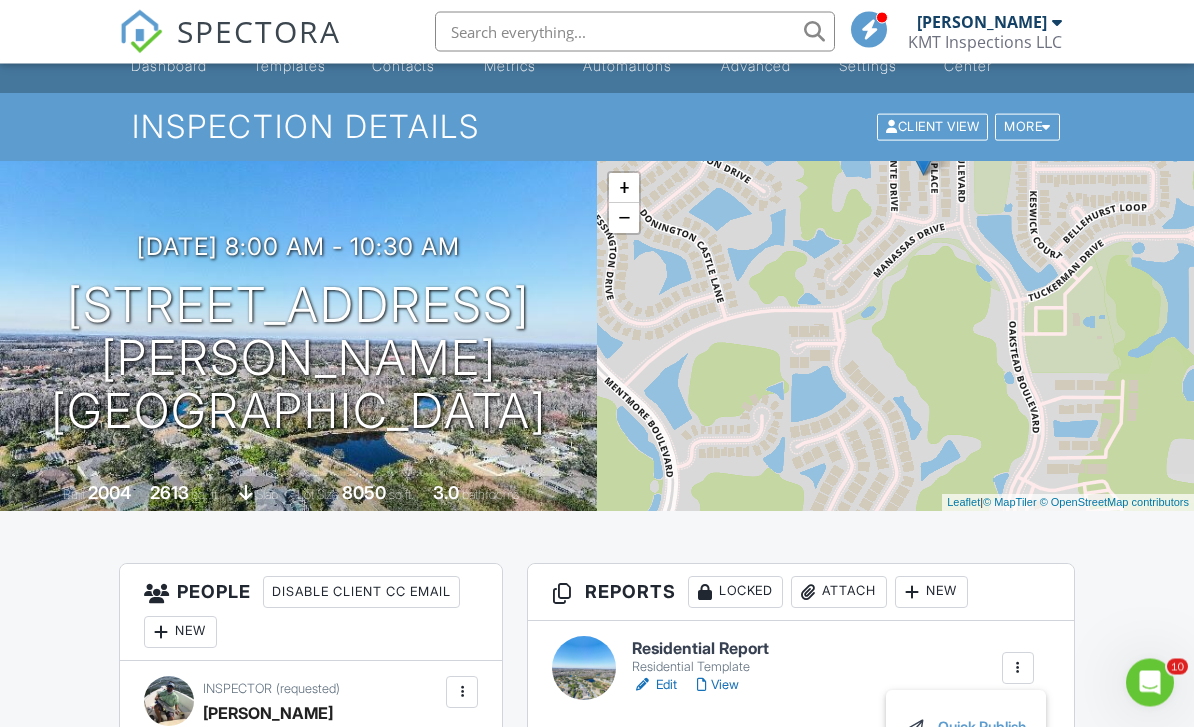 scroll, scrollTop: 0, scrollLeft: 0, axis: both 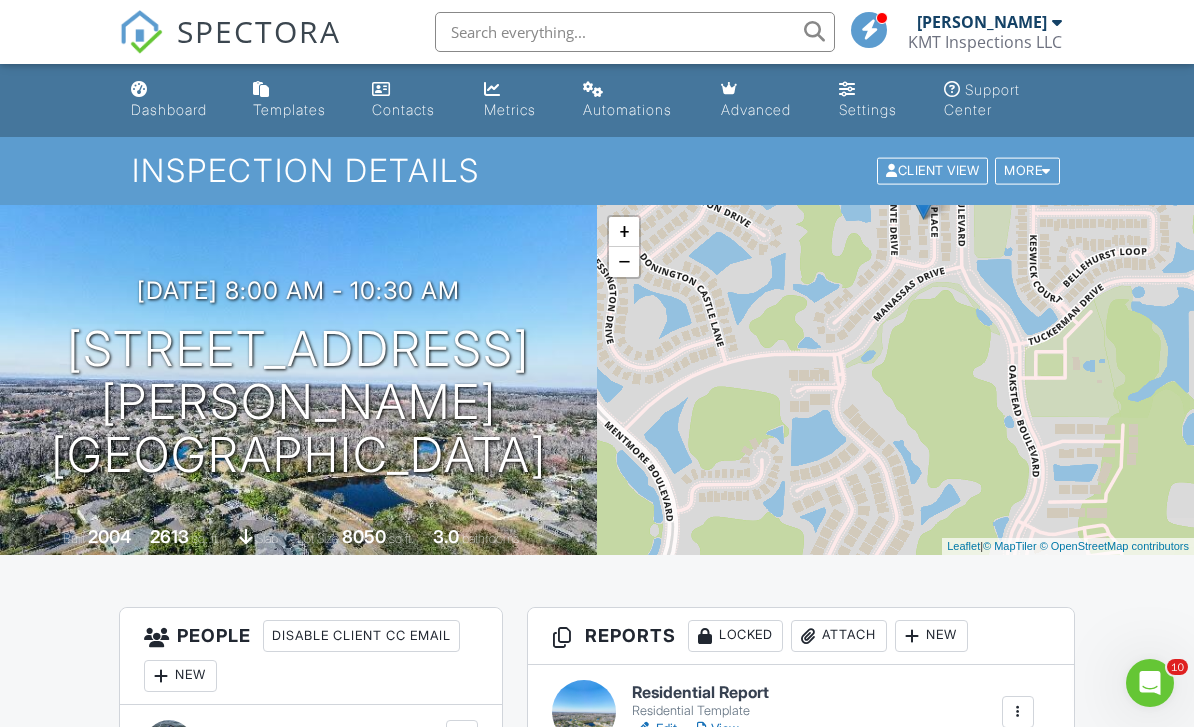 click at bounding box center (1046, 171) 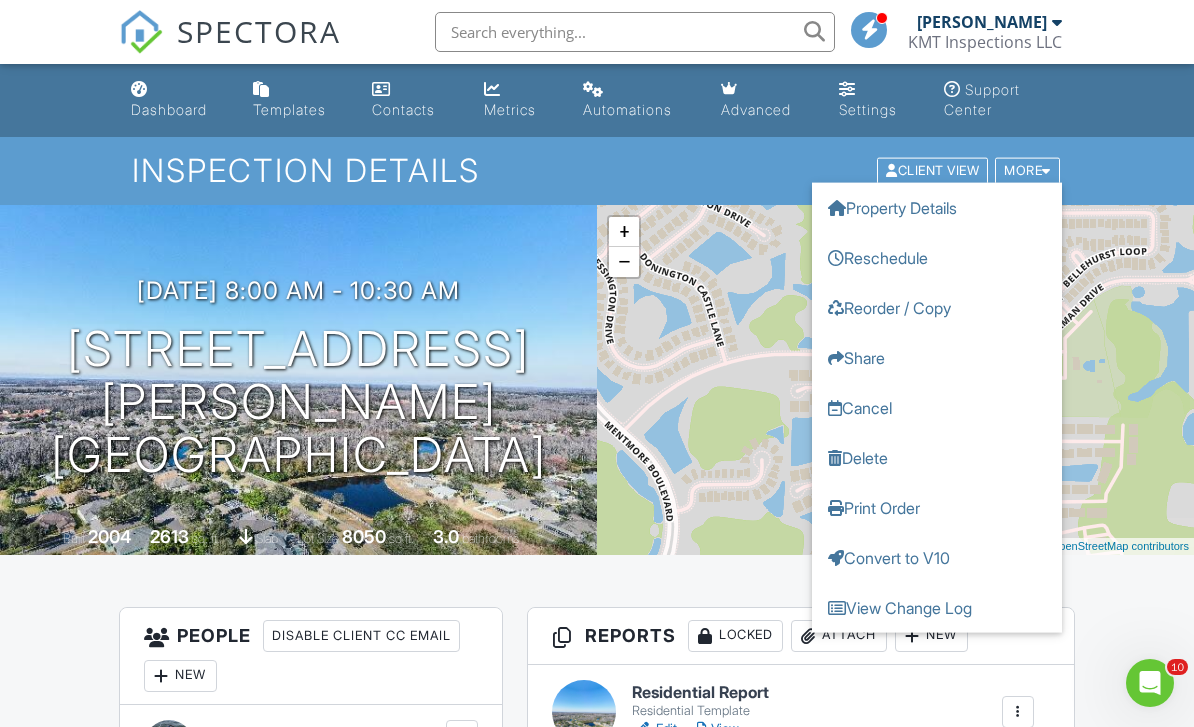 click on "Share" at bounding box center [937, 358] 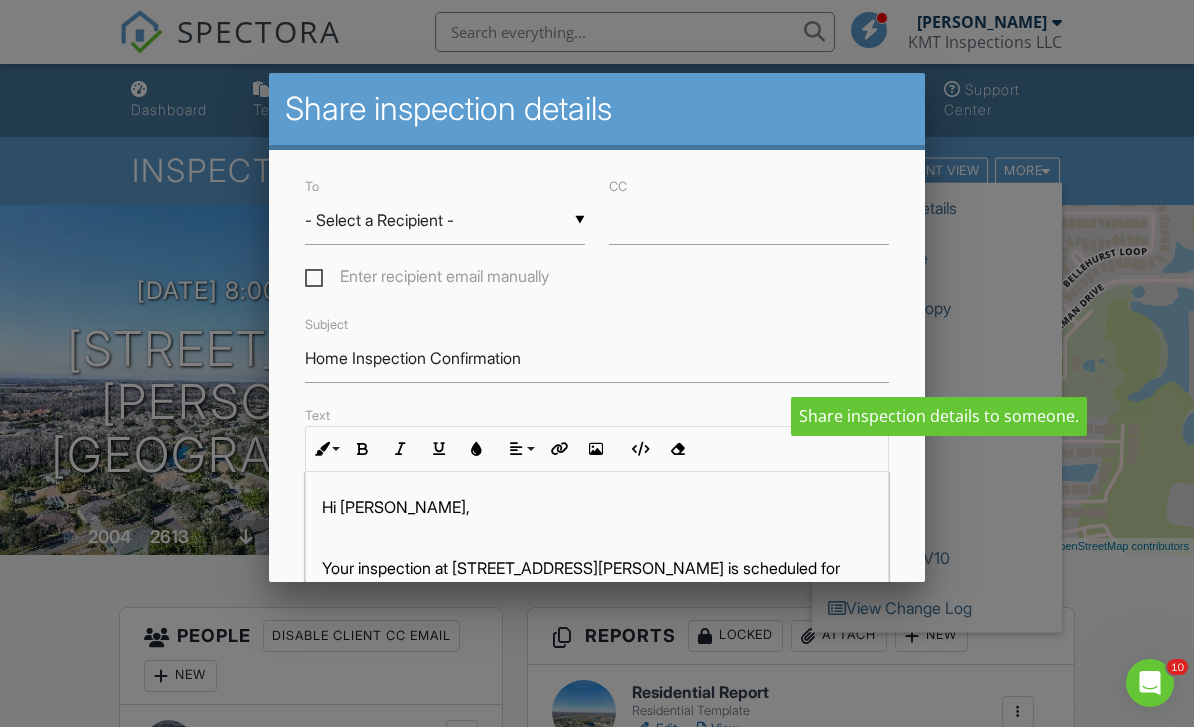 click at bounding box center [597, 354] 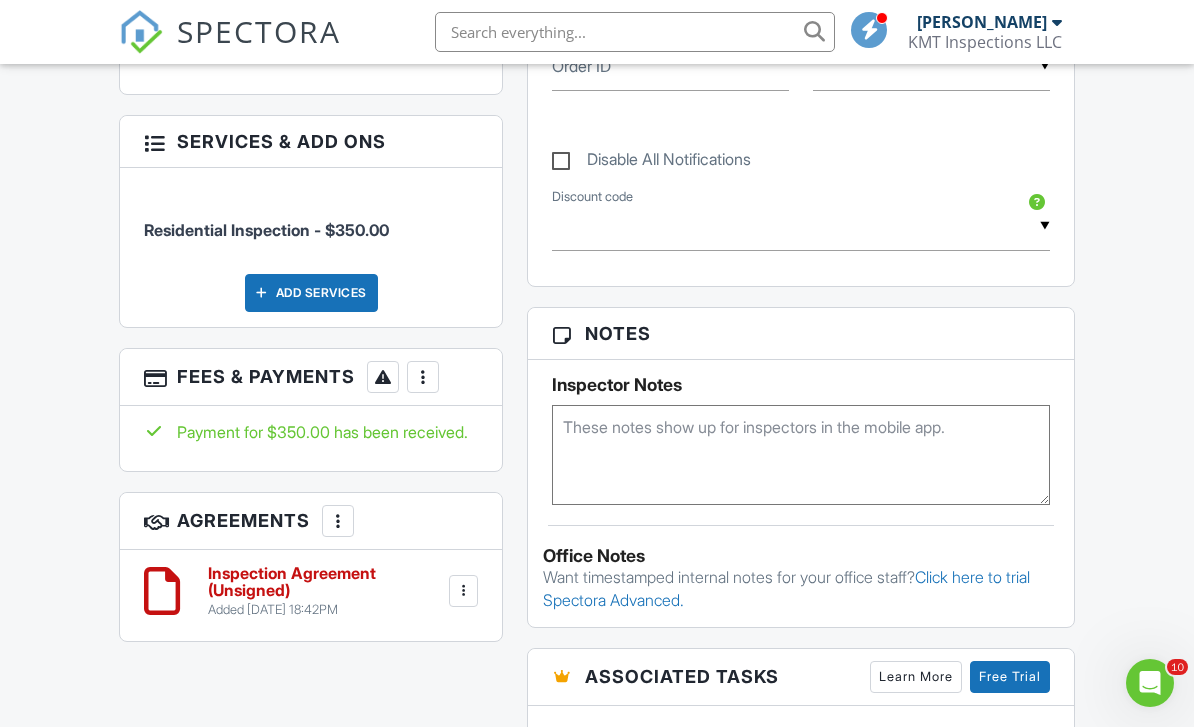 scroll, scrollTop: 1090, scrollLeft: 0, axis: vertical 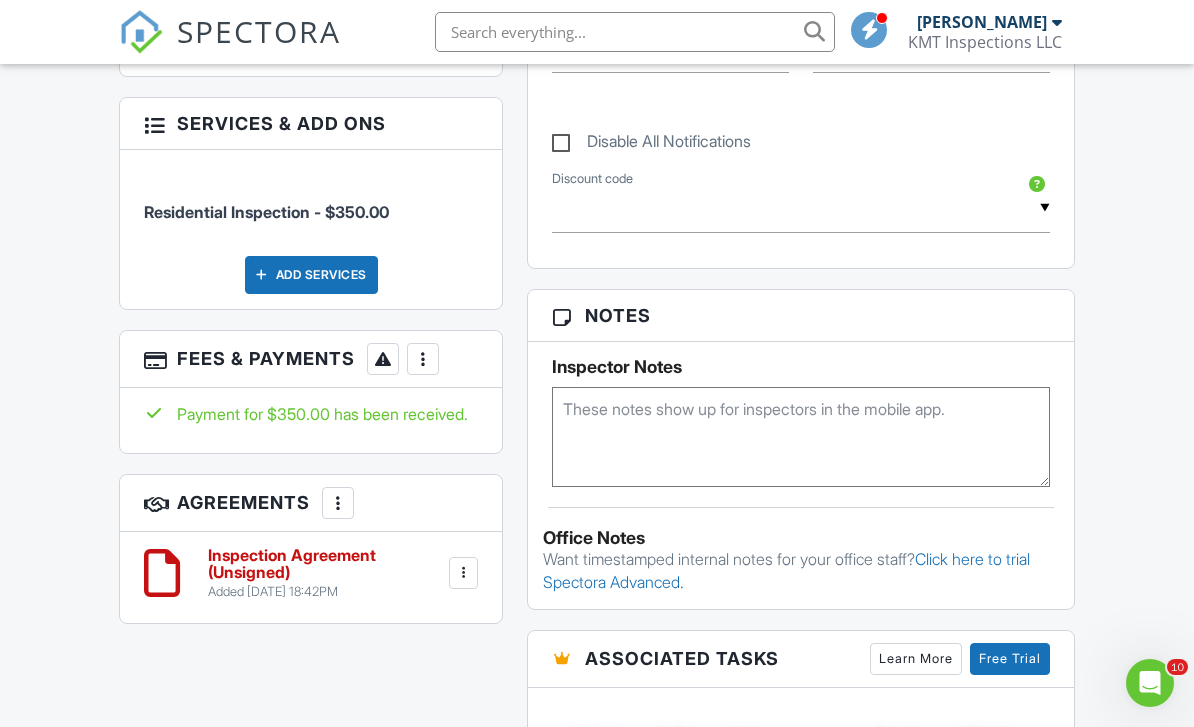 click at bounding box center (423, 359) 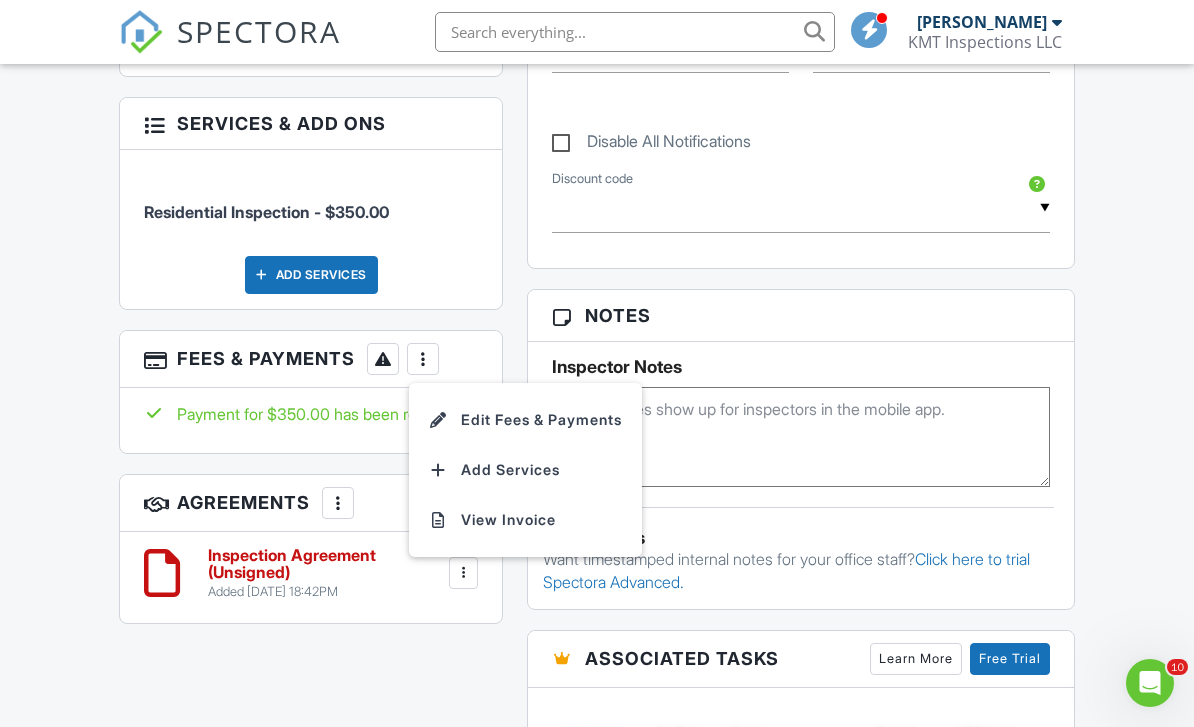 click on "View Invoice" at bounding box center [525, 520] 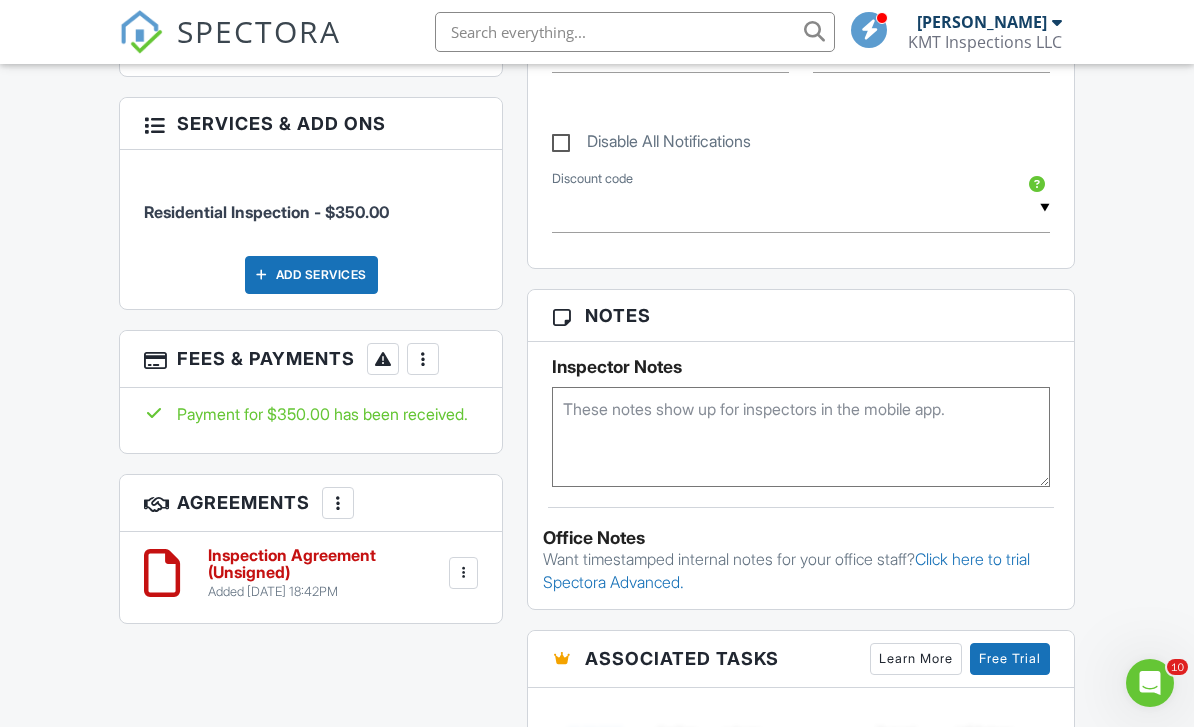 scroll, scrollTop: 1122, scrollLeft: 0, axis: vertical 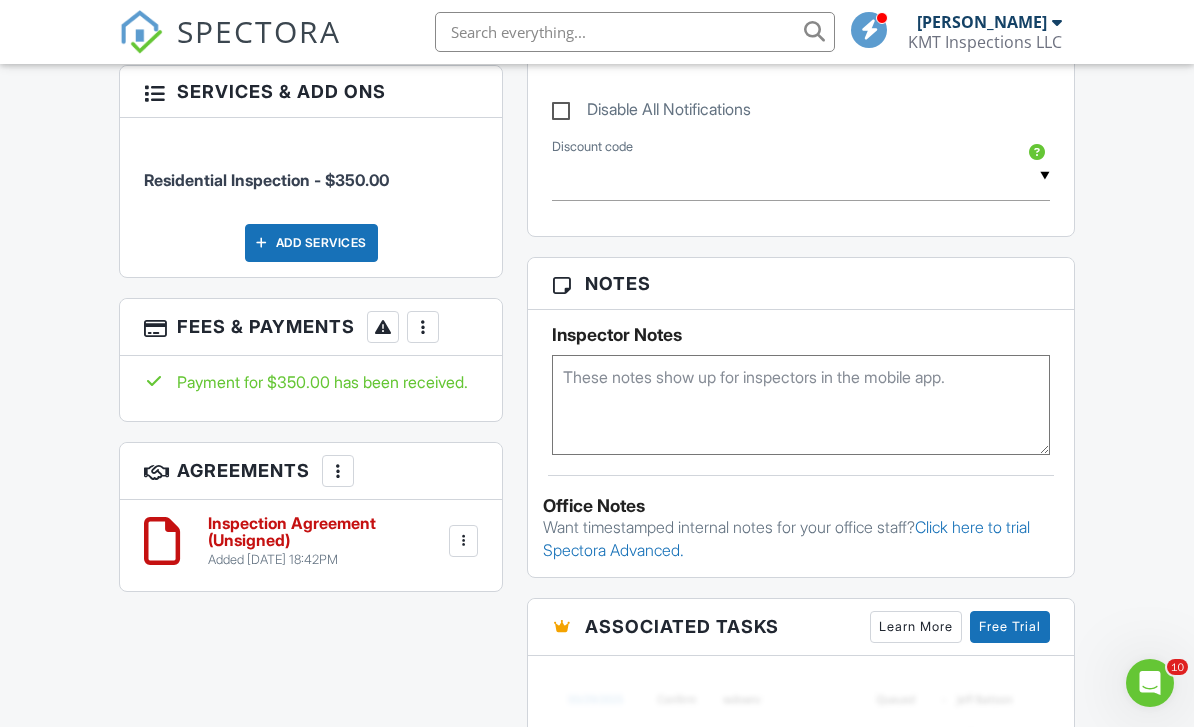 click at bounding box center (464, 541) 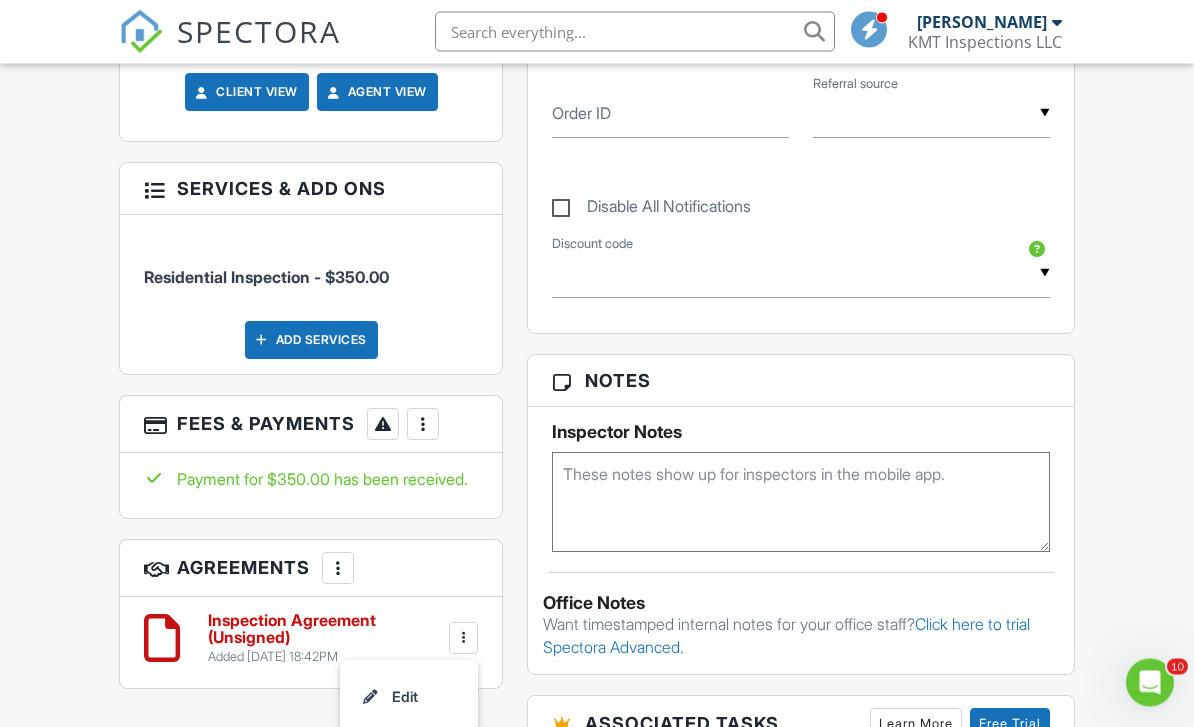 scroll, scrollTop: 1059, scrollLeft: 0, axis: vertical 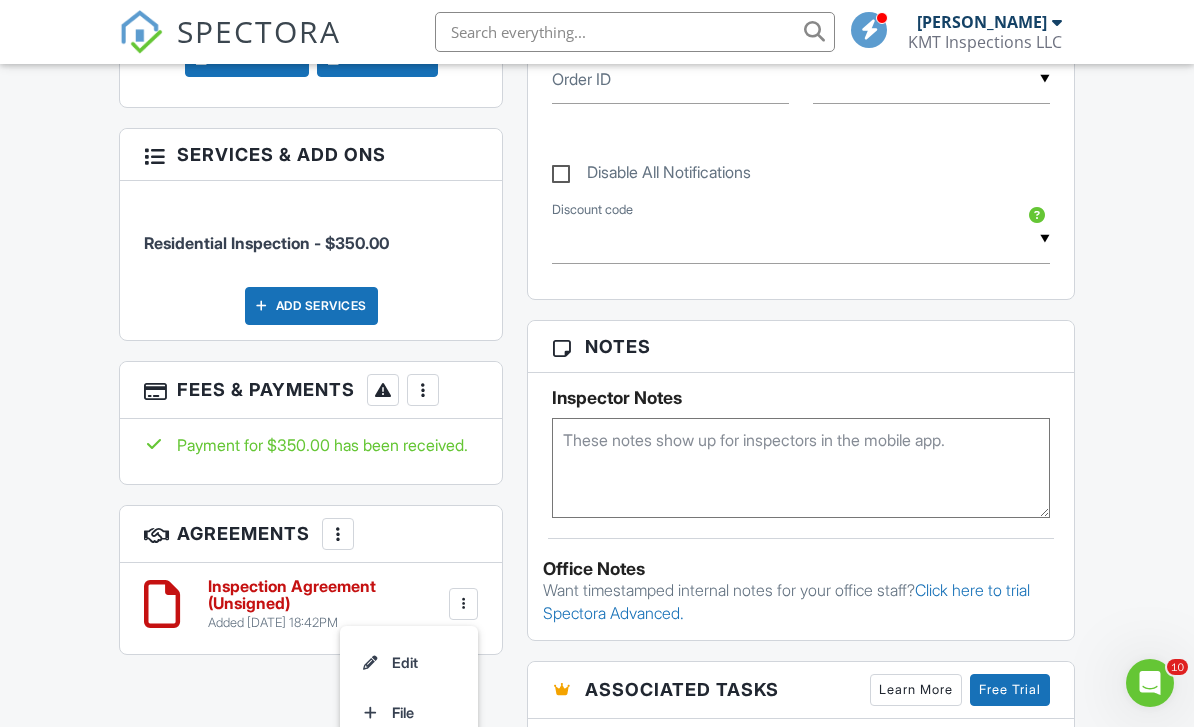 click at bounding box center (423, 390) 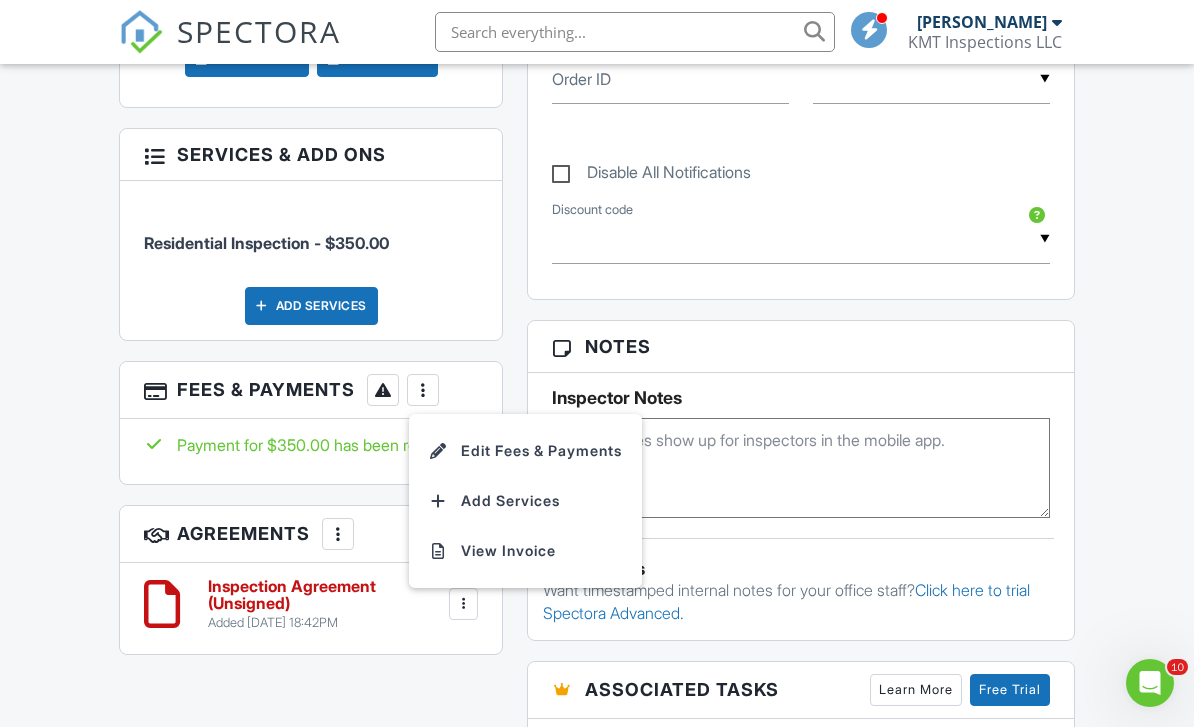 click on "View Invoice" at bounding box center (525, 551) 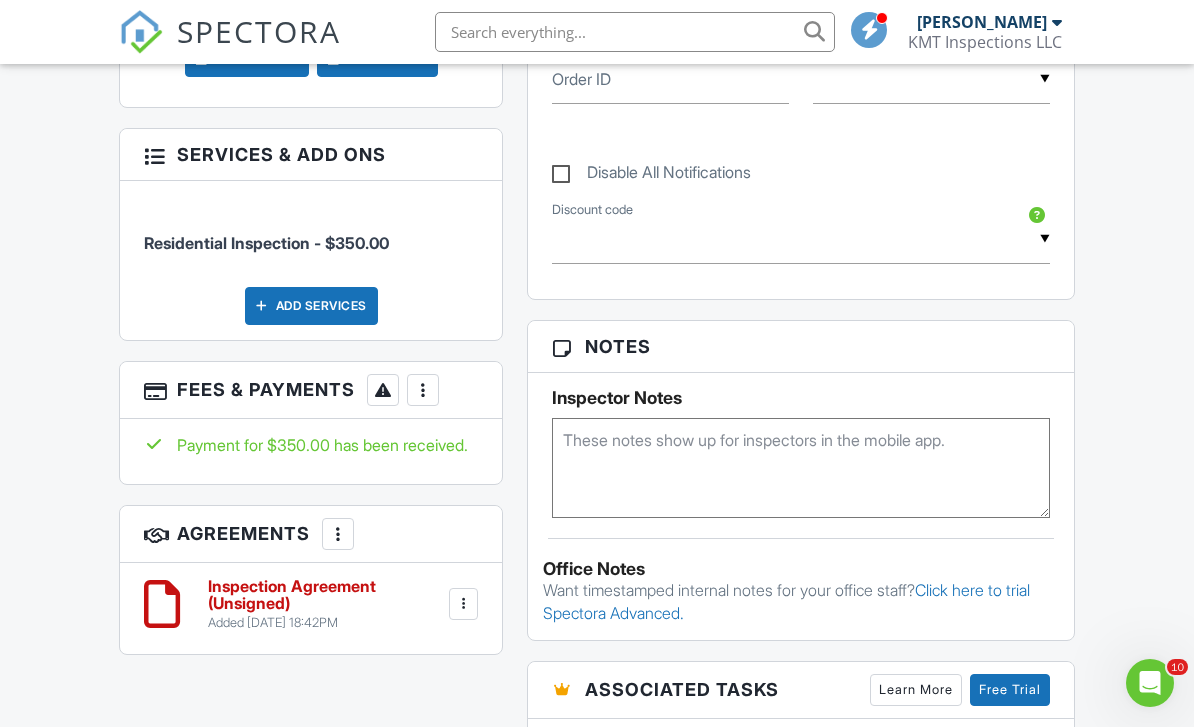 scroll, scrollTop: 1091, scrollLeft: 0, axis: vertical 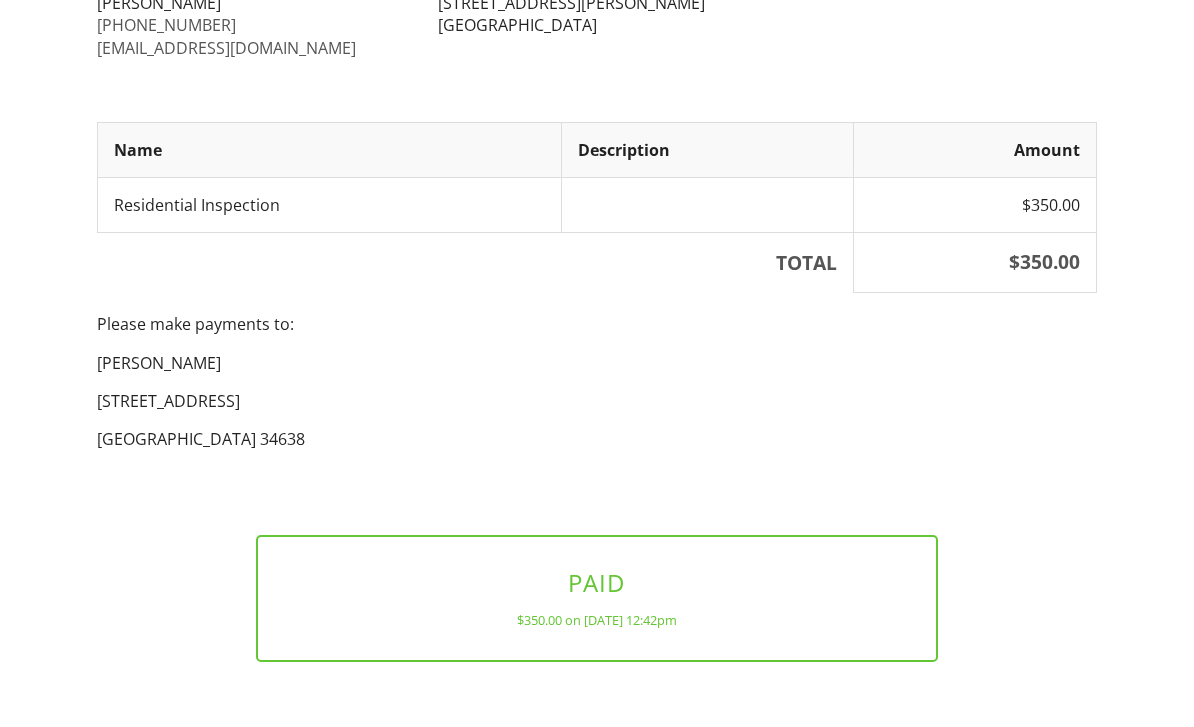 click on "View as PDF" at bounding box center [597, 745] 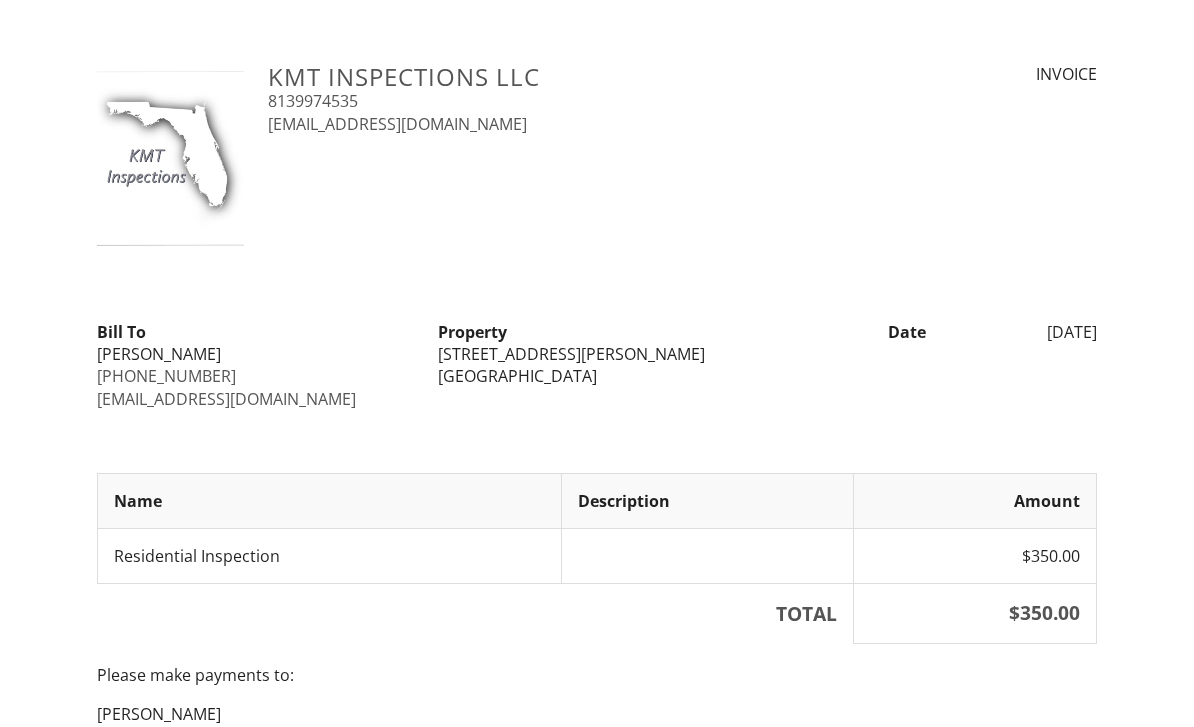 scroll, scrollTop: 0, scrollLeft: 0, axis: both 